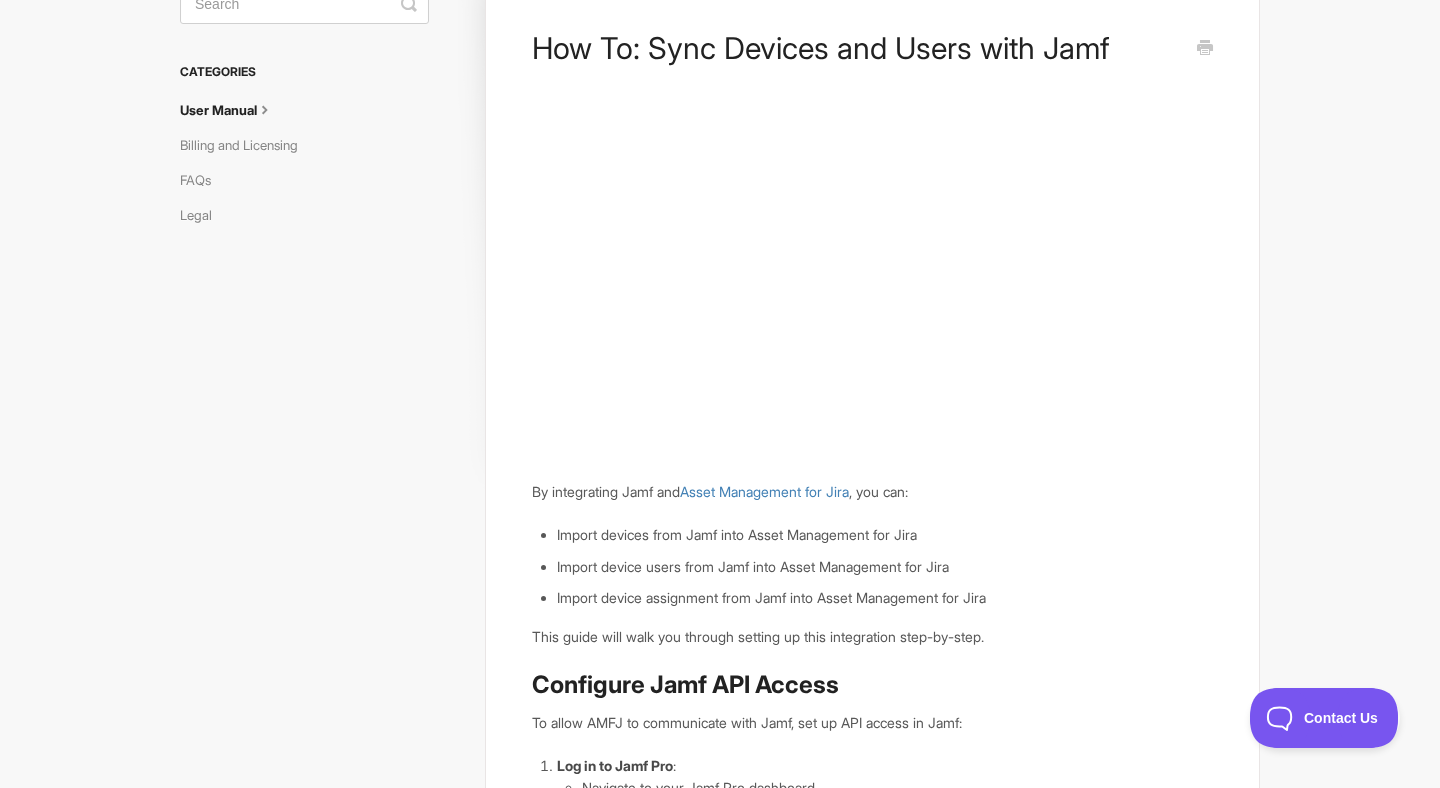 scroll, scrollTop: 0, scrollLeft: 0, axis: both 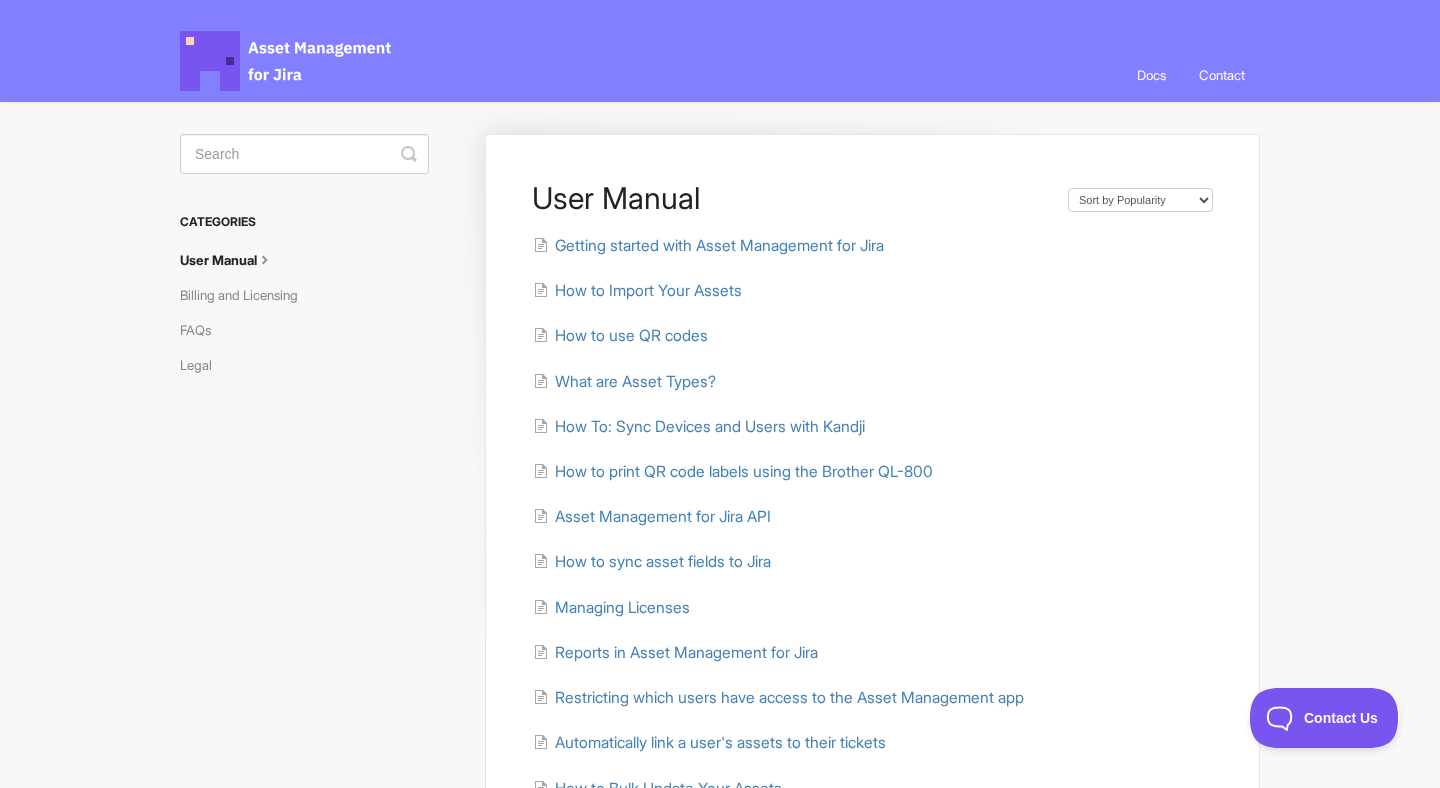 click on "Asset Management for Jira Docs" at bounding box center (287, 61) 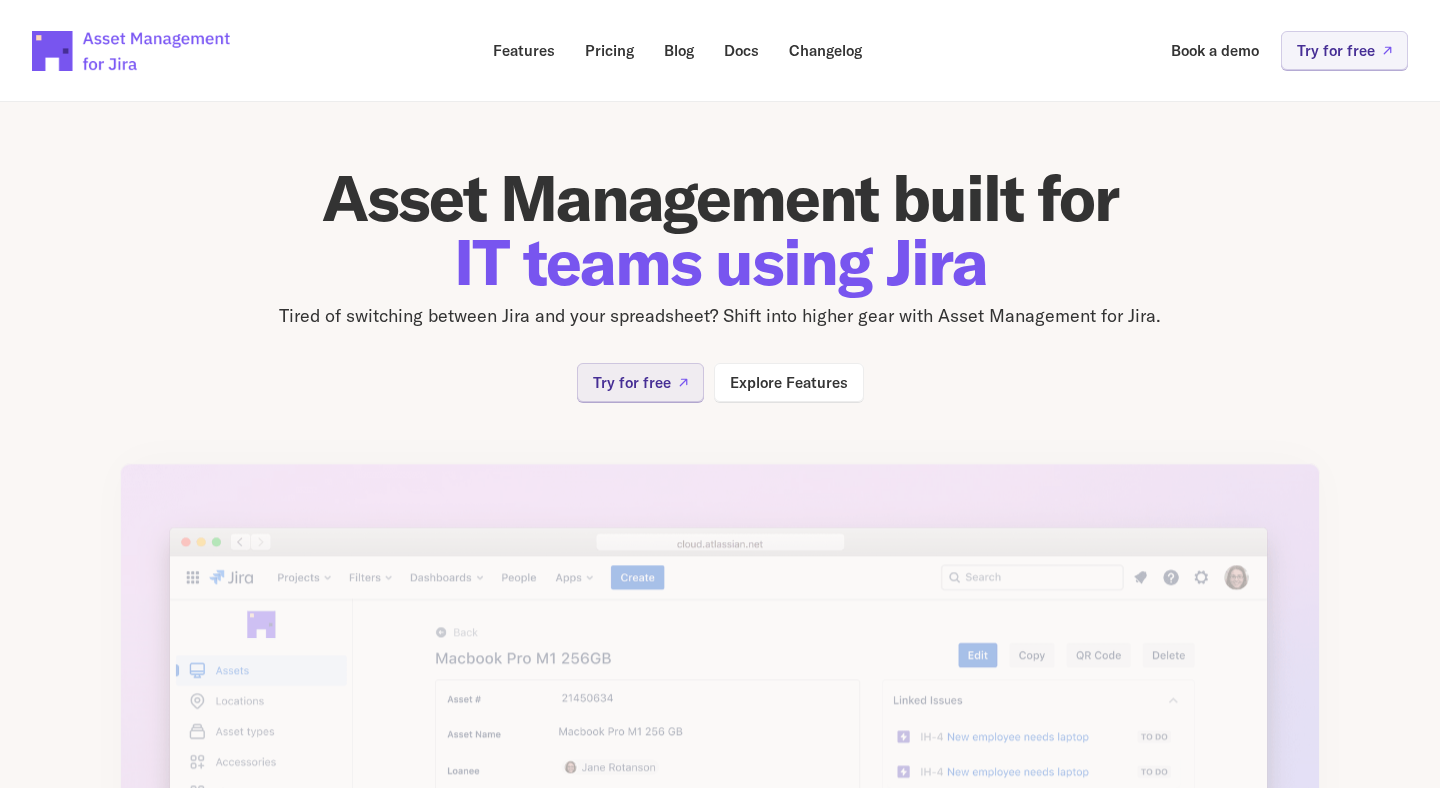 scroll, scrollTop: 0, scrollLeft: 0, axis: both 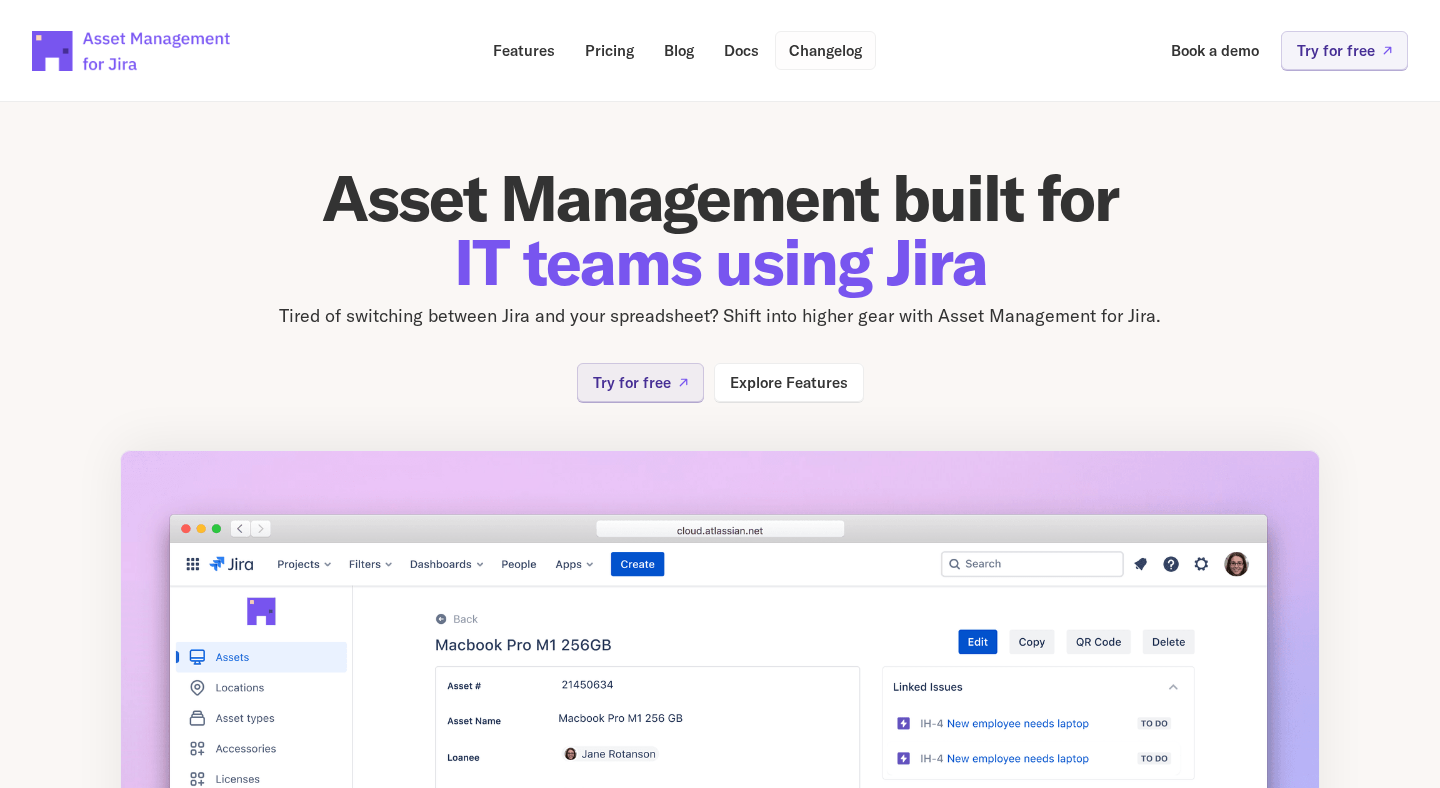 click on "Changelog" at bounding box center [825, 50] 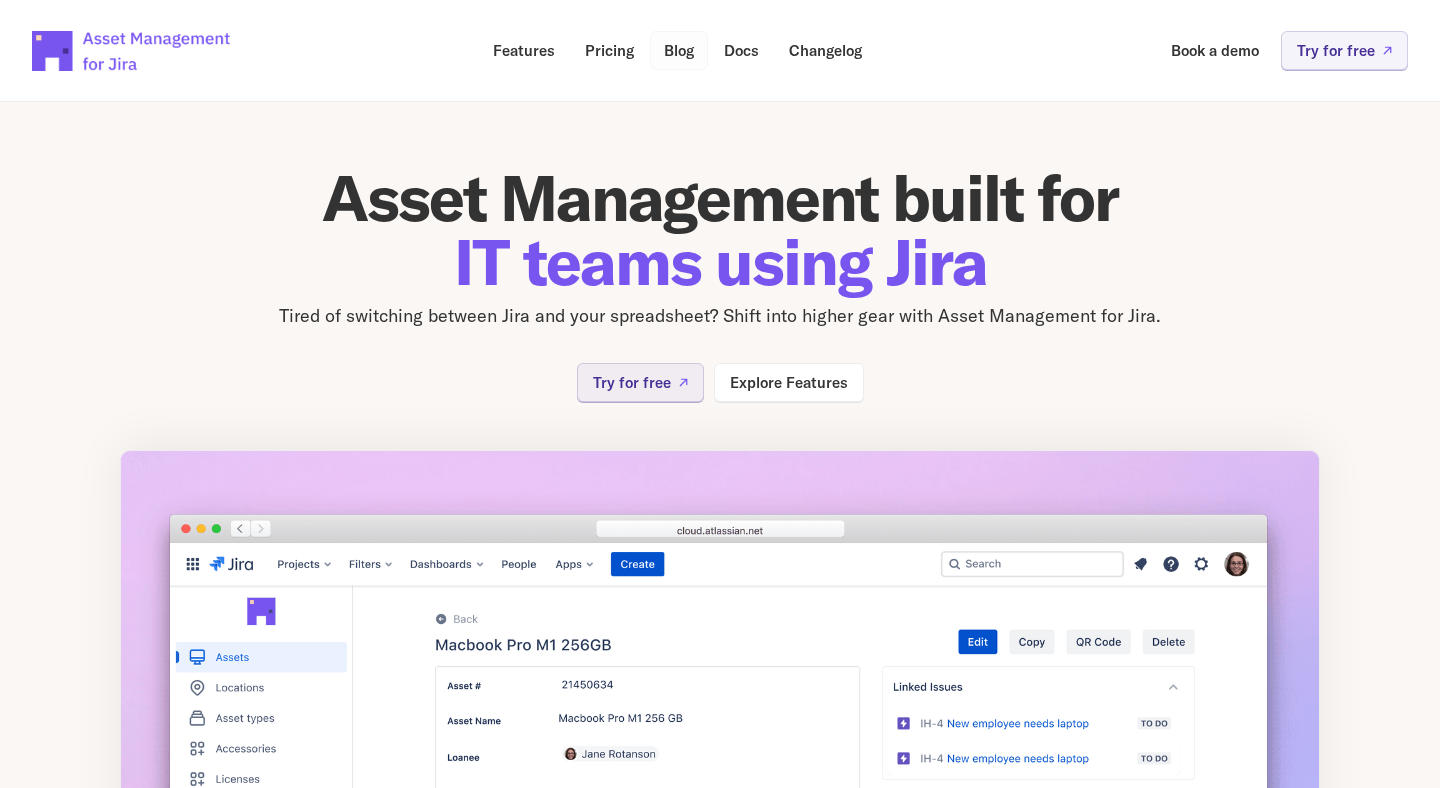 click on "Blog" at bounding box center [679, 50] 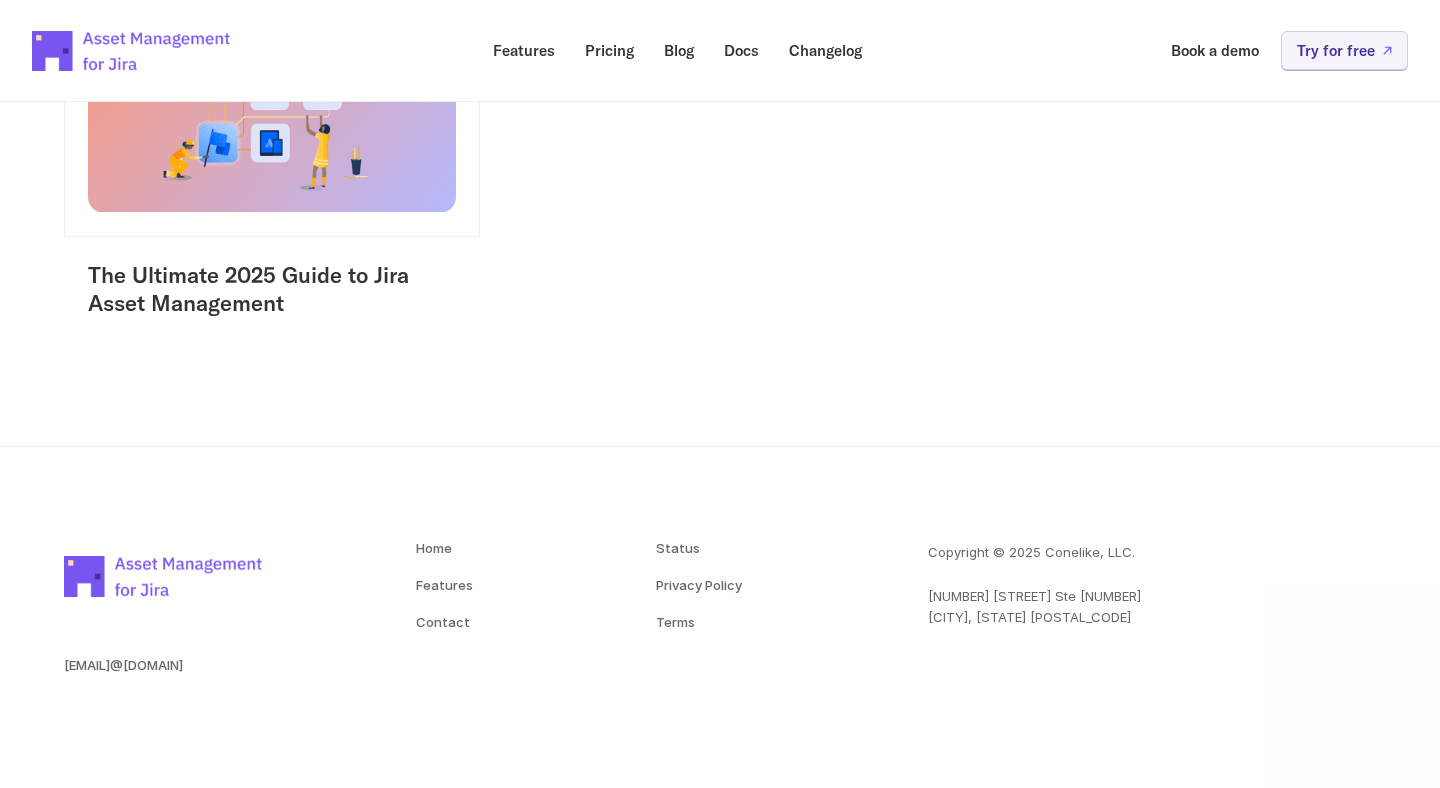 scroll, scrollTop: 0, scrollLeft: 0, axis: both 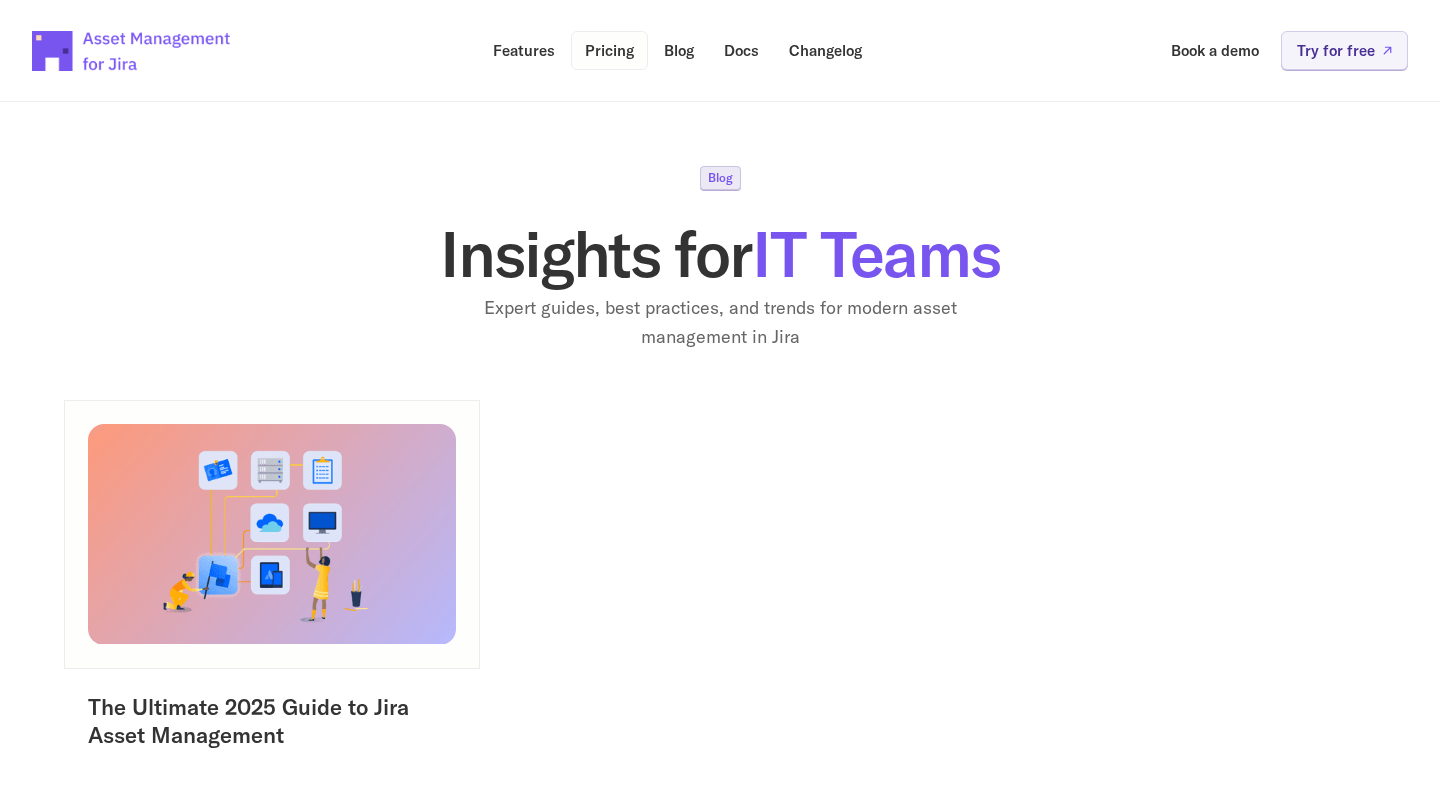 click on "Pricing" at bounding box center (609, 50) 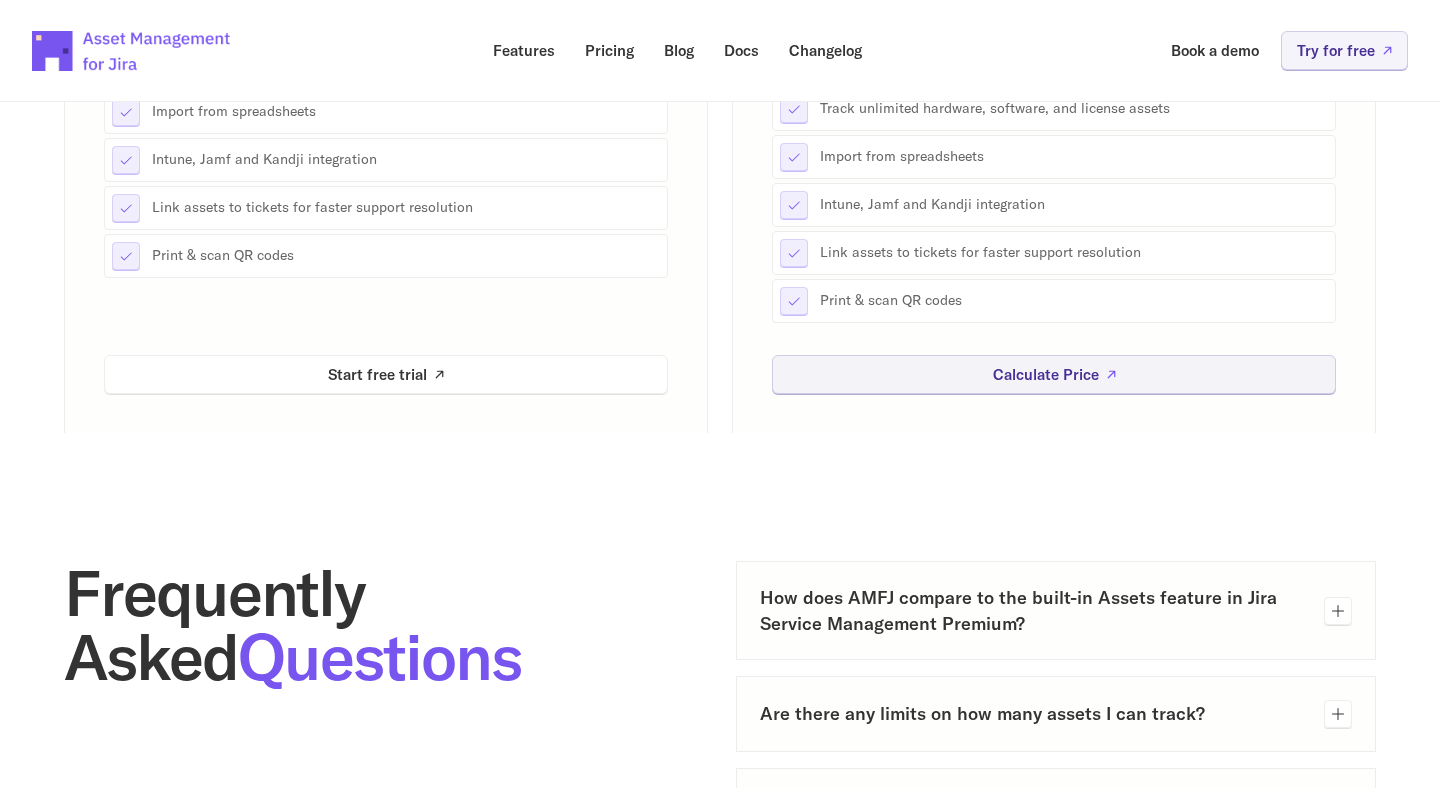 scroll, scrollTop: 581, scrollLeft: 0, axis: vertical 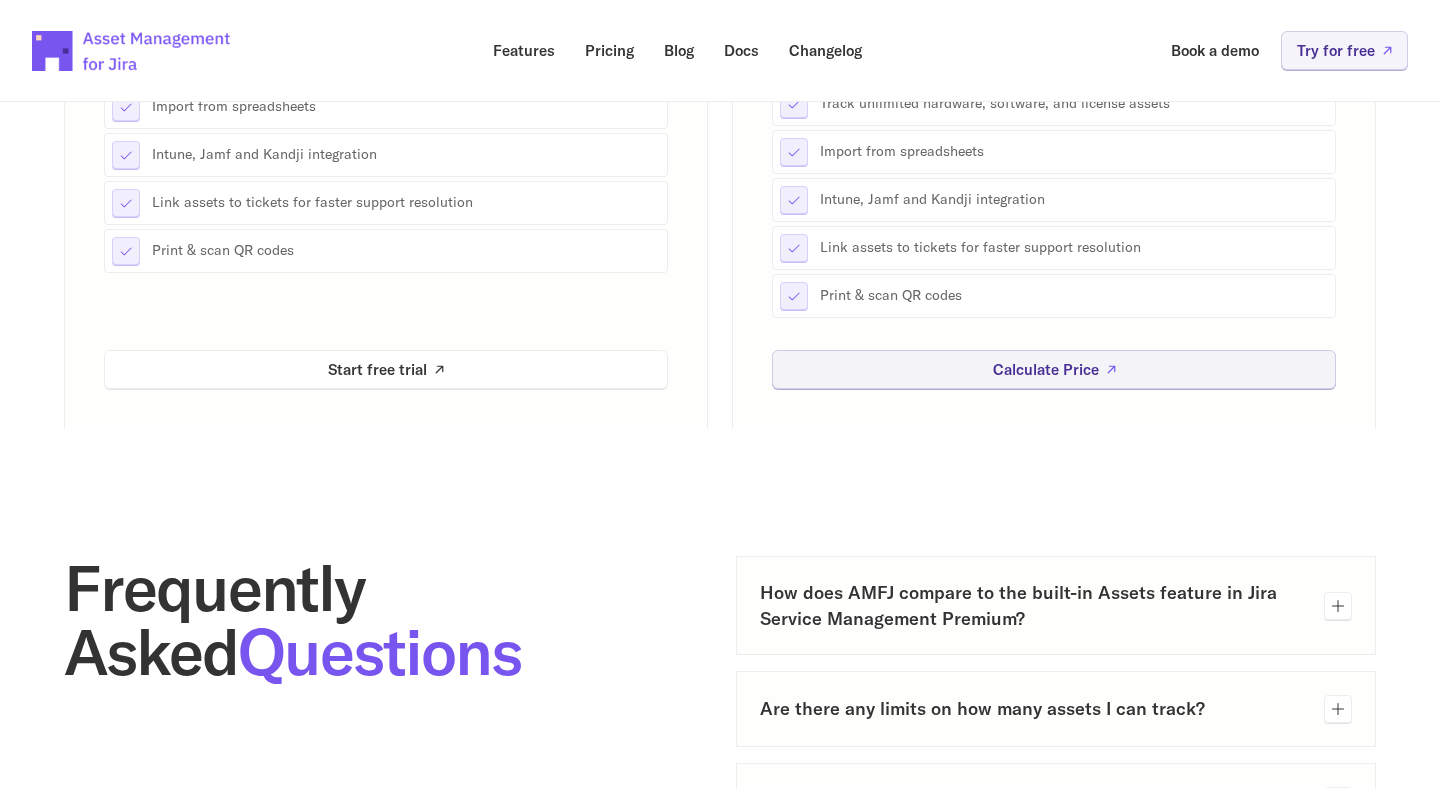 click on "How does AMFJ compare to the built-in Assets feature in Jira Service Management Premium?" at bounding box center (1034, 605) 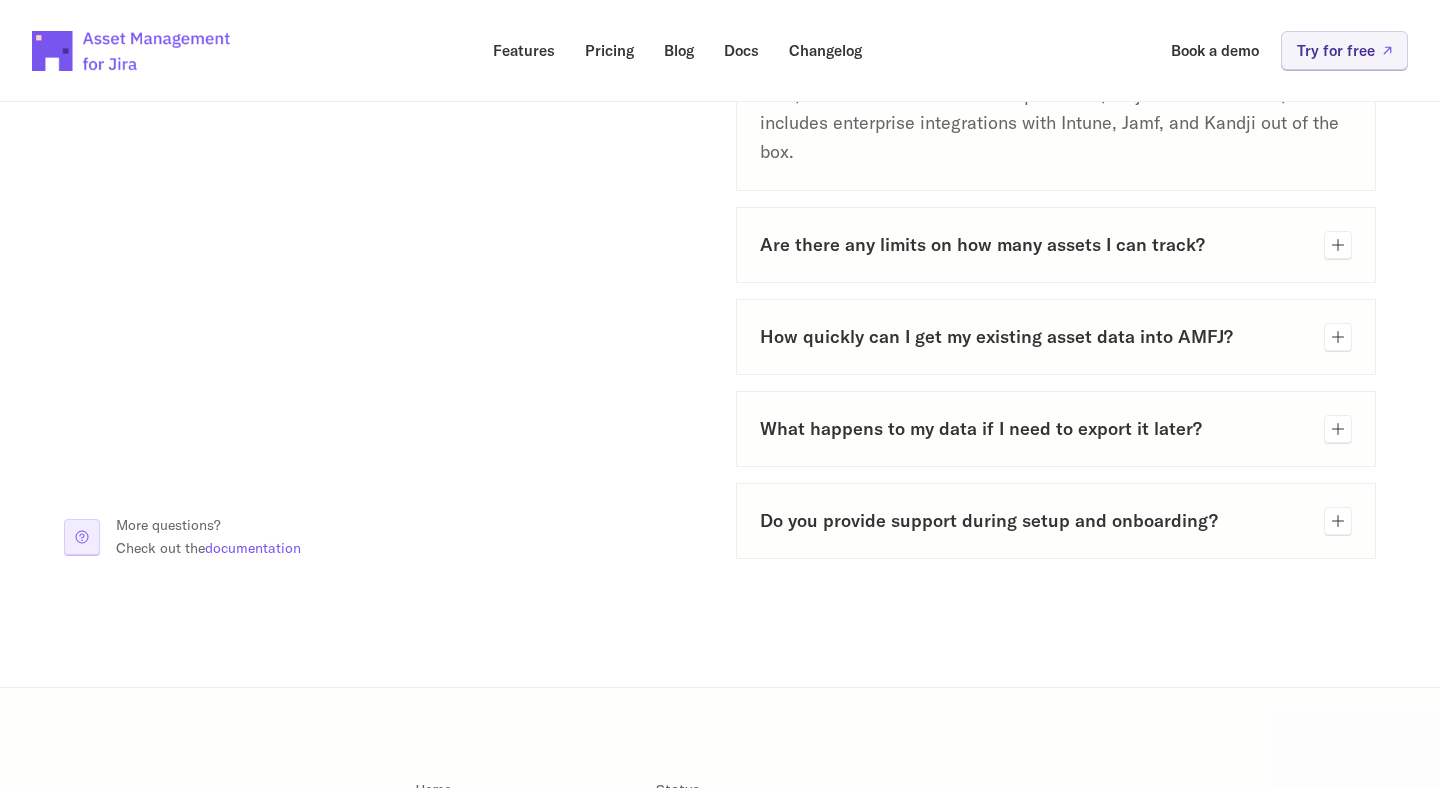 scroll, scrollTop: 1340, scrollLeft: 0, axis: vertical 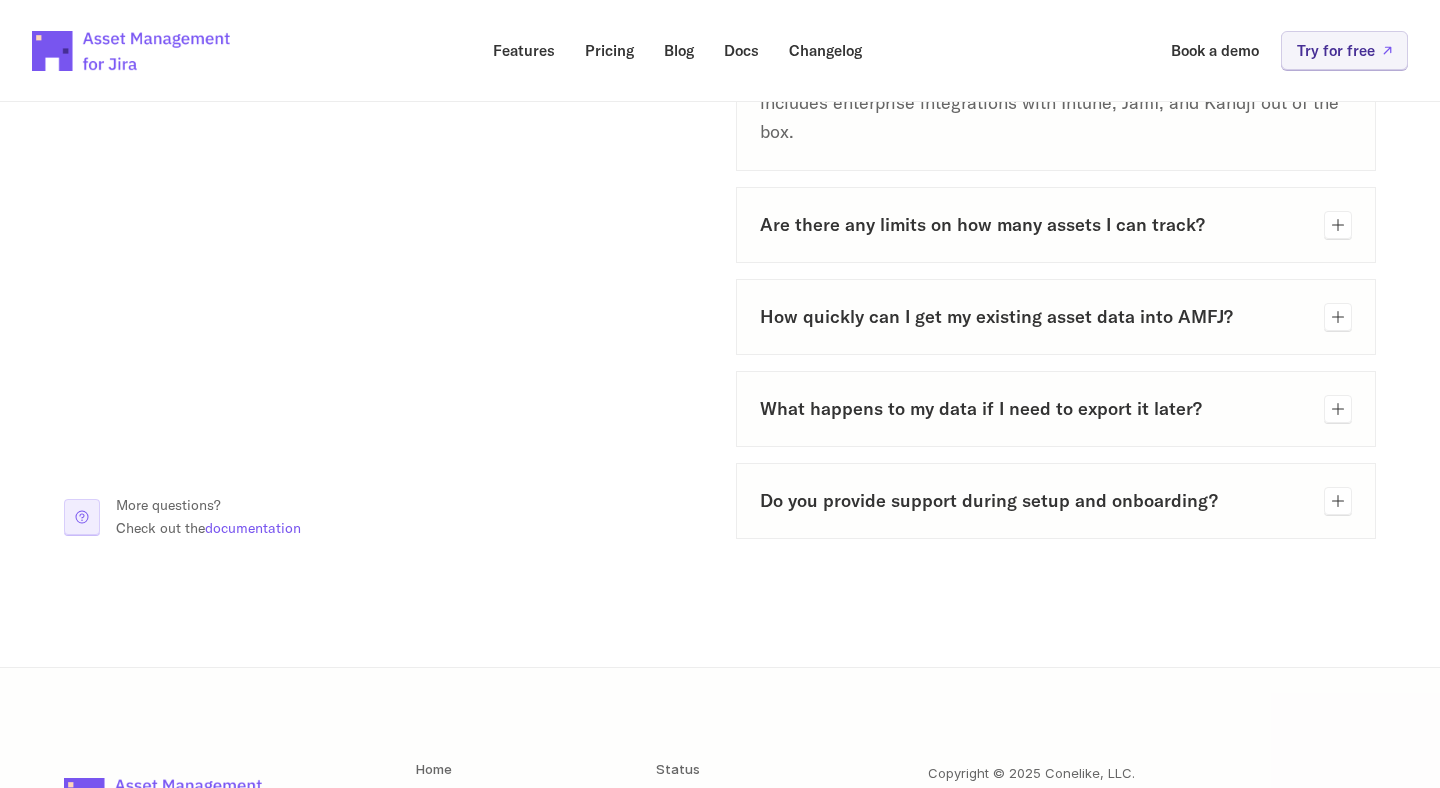 click on "Are there any limits on how many assets I can track?" at bounding box center (1034, 224) 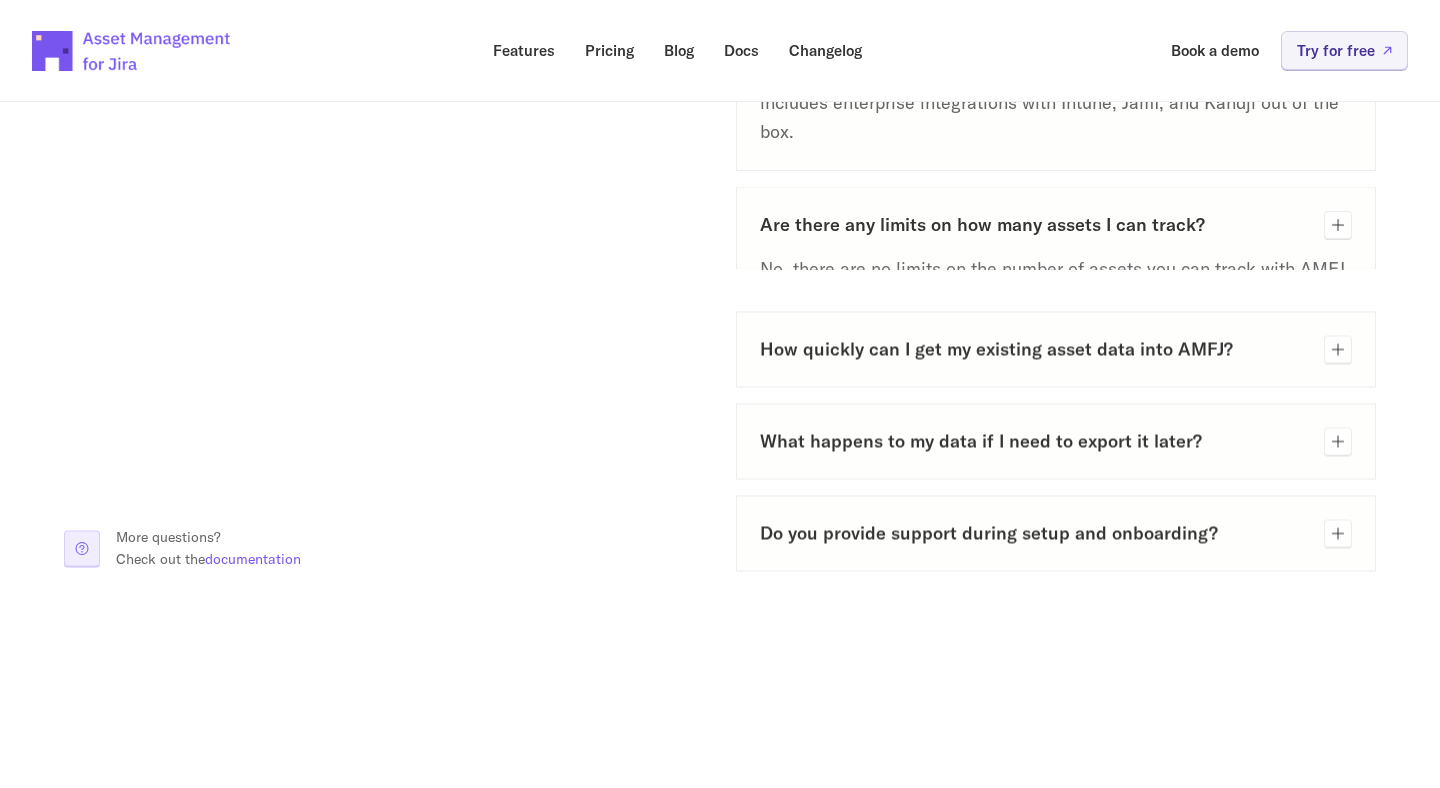 scroll, scrollTop: 1471, scrollLeft: 0, axis: vertical 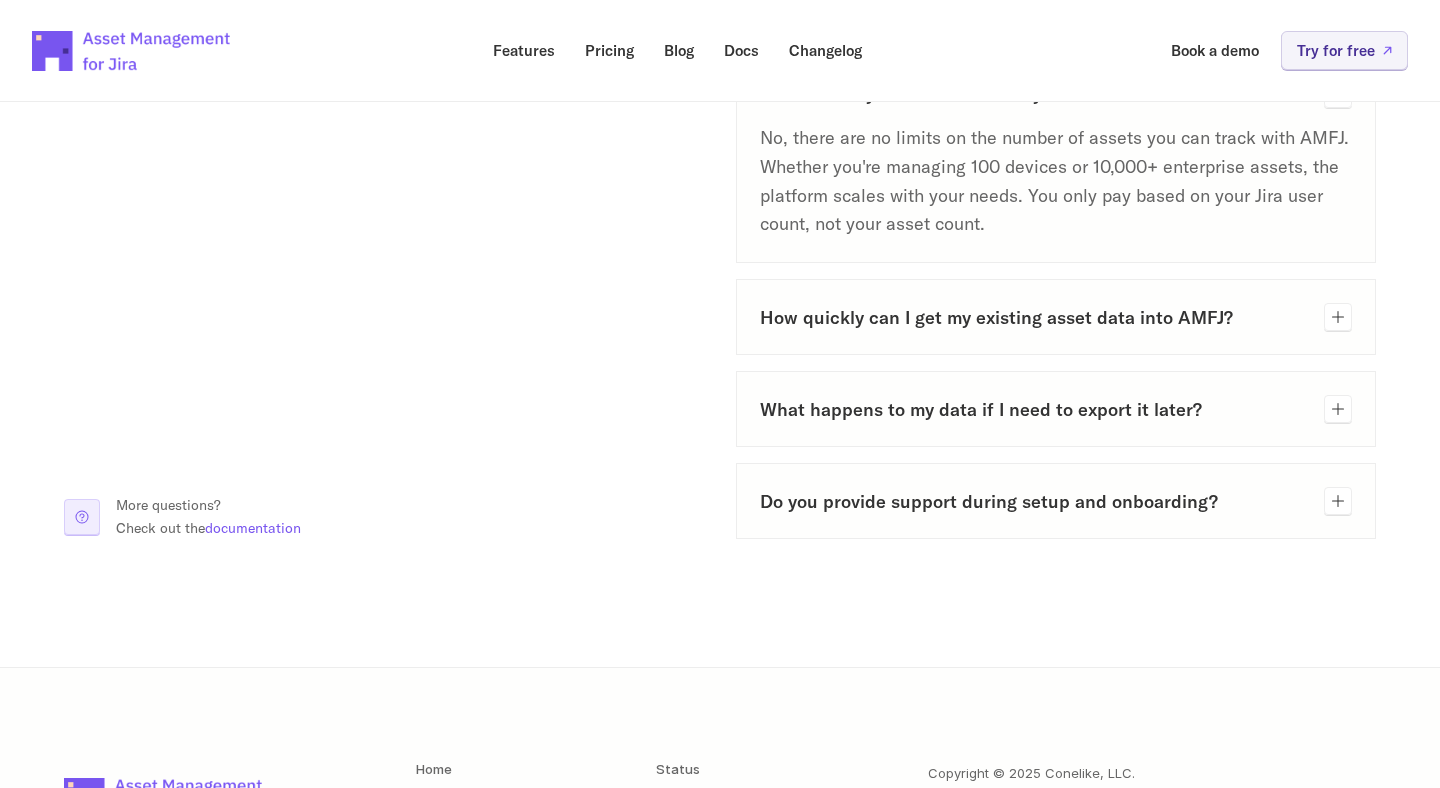 click on "Do you provide support during setup and onboarding?" at bounding box center (1034, 501) 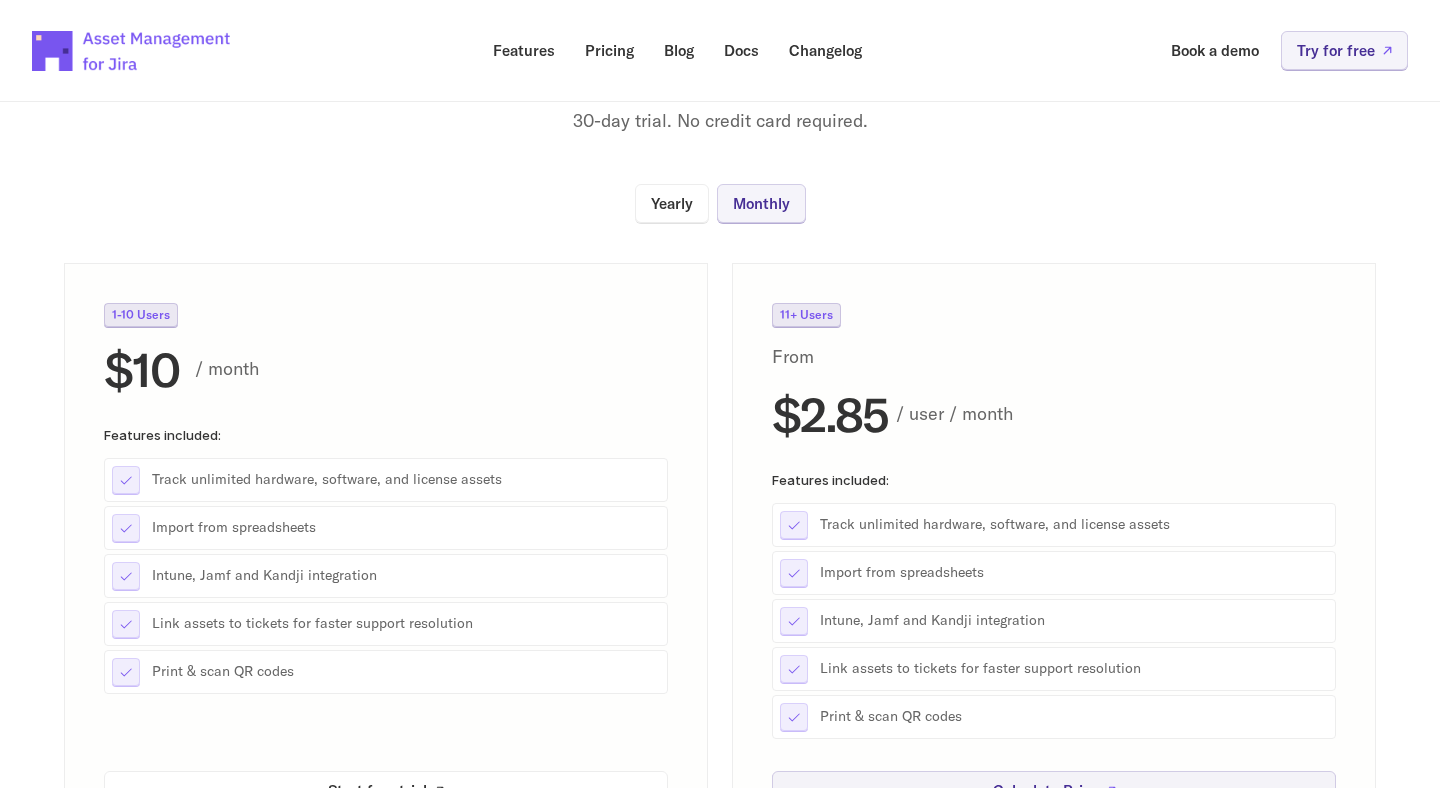 scroll, scrollTop: 0, scrollLeft: 0, axis: both 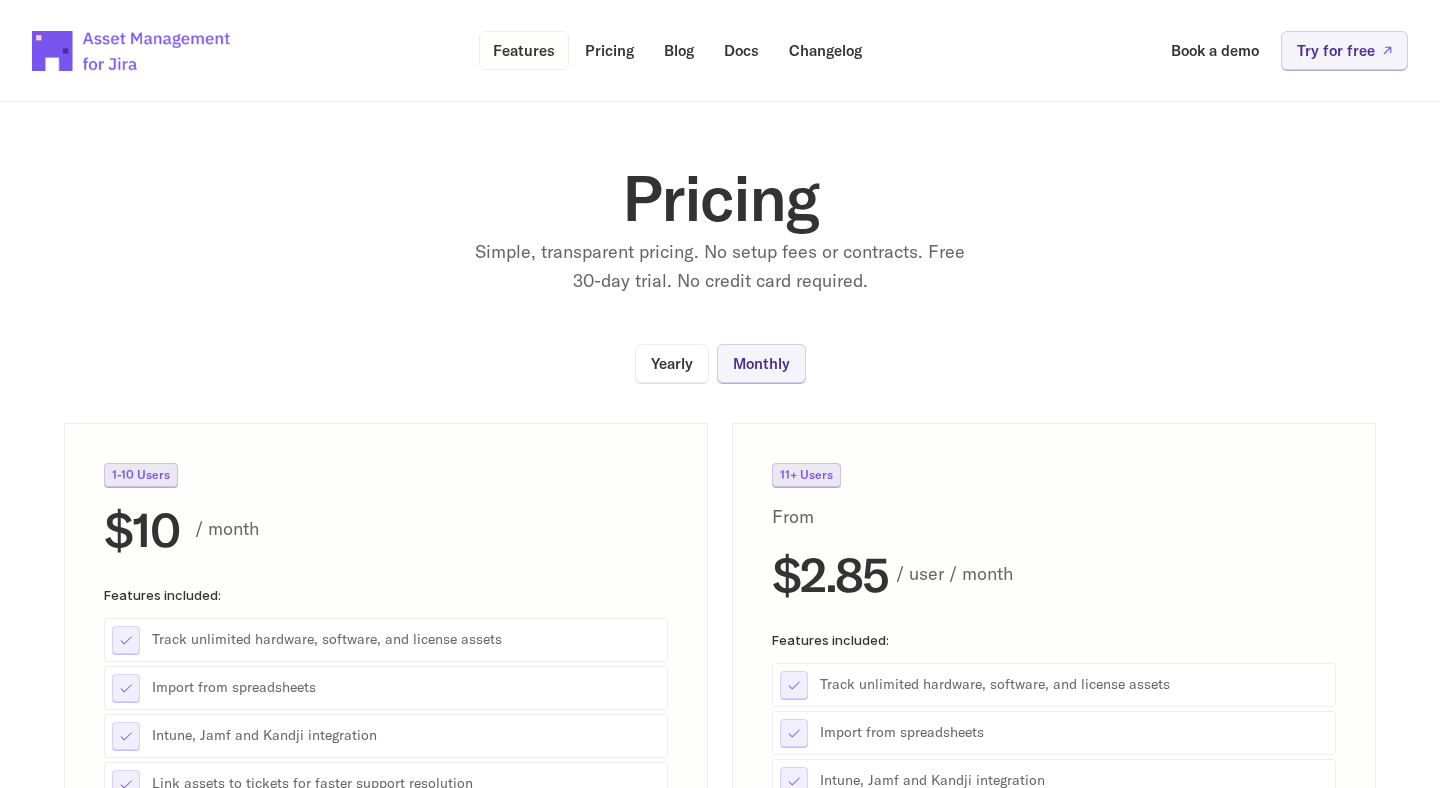click on "Features" at bounding box center (524, 50) 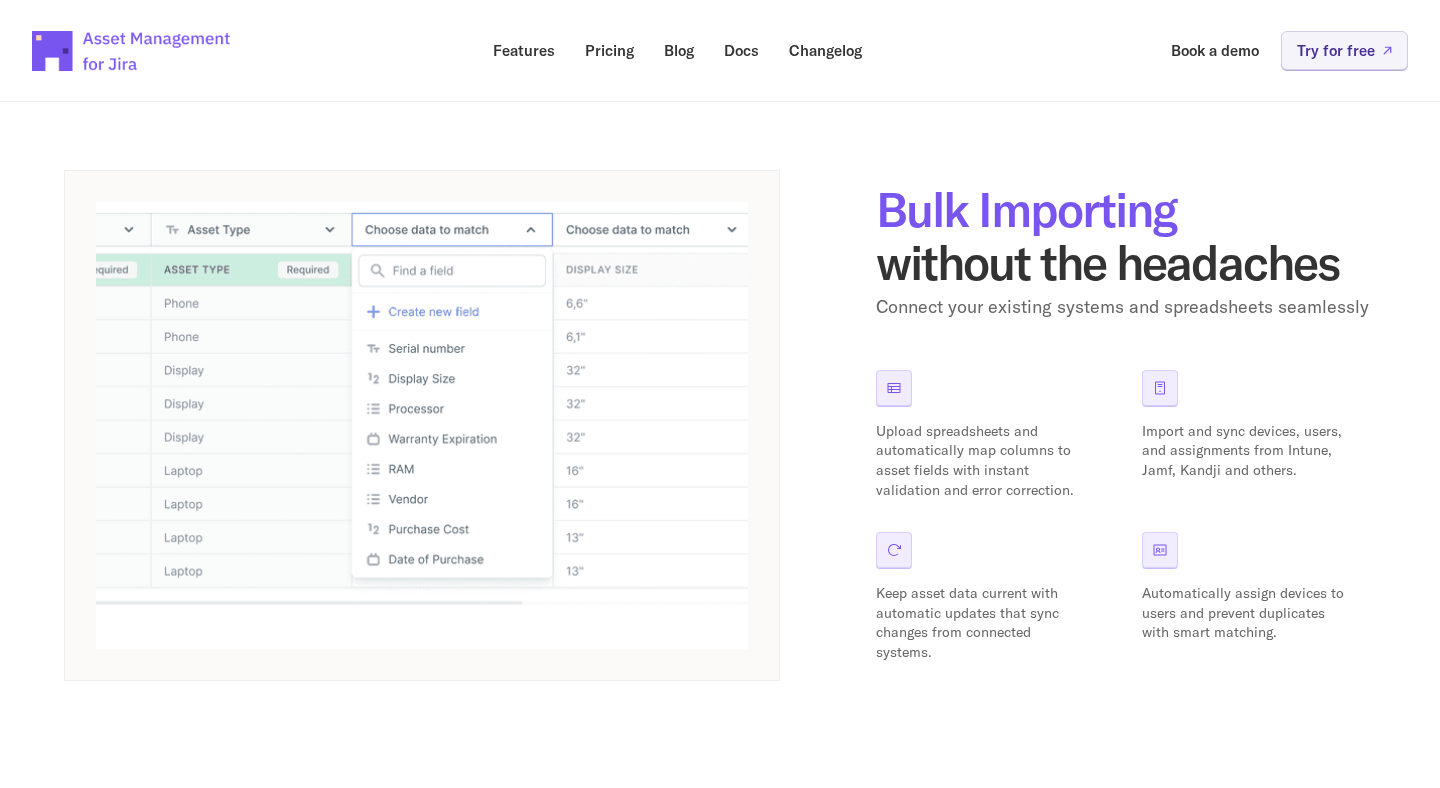 scroll, scrollTop: 895, scrollLeft: 0, axis: vertical 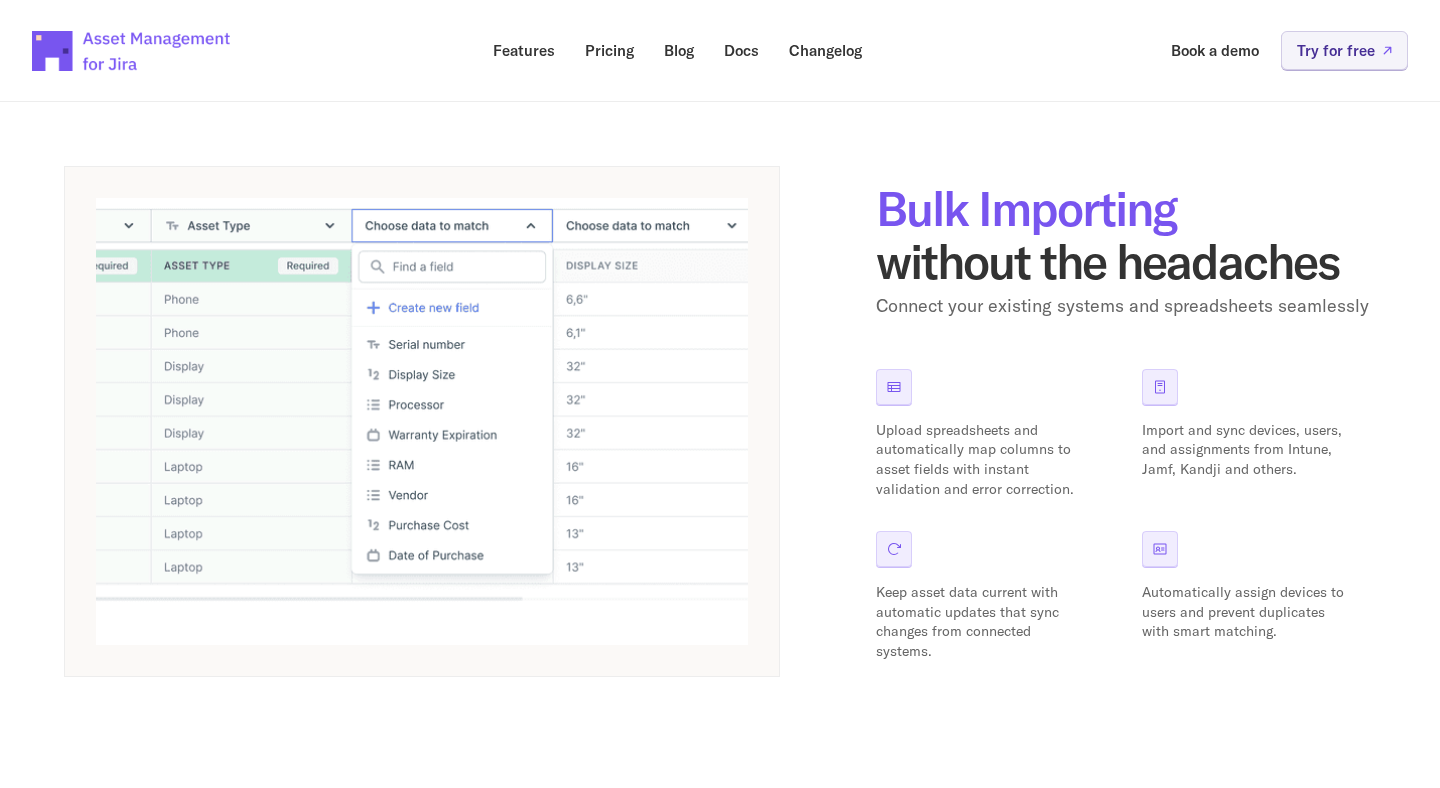 click on "Features Pricing Blog Docs Changelog Book a demo Try for free" at bounding box center [720, 51] 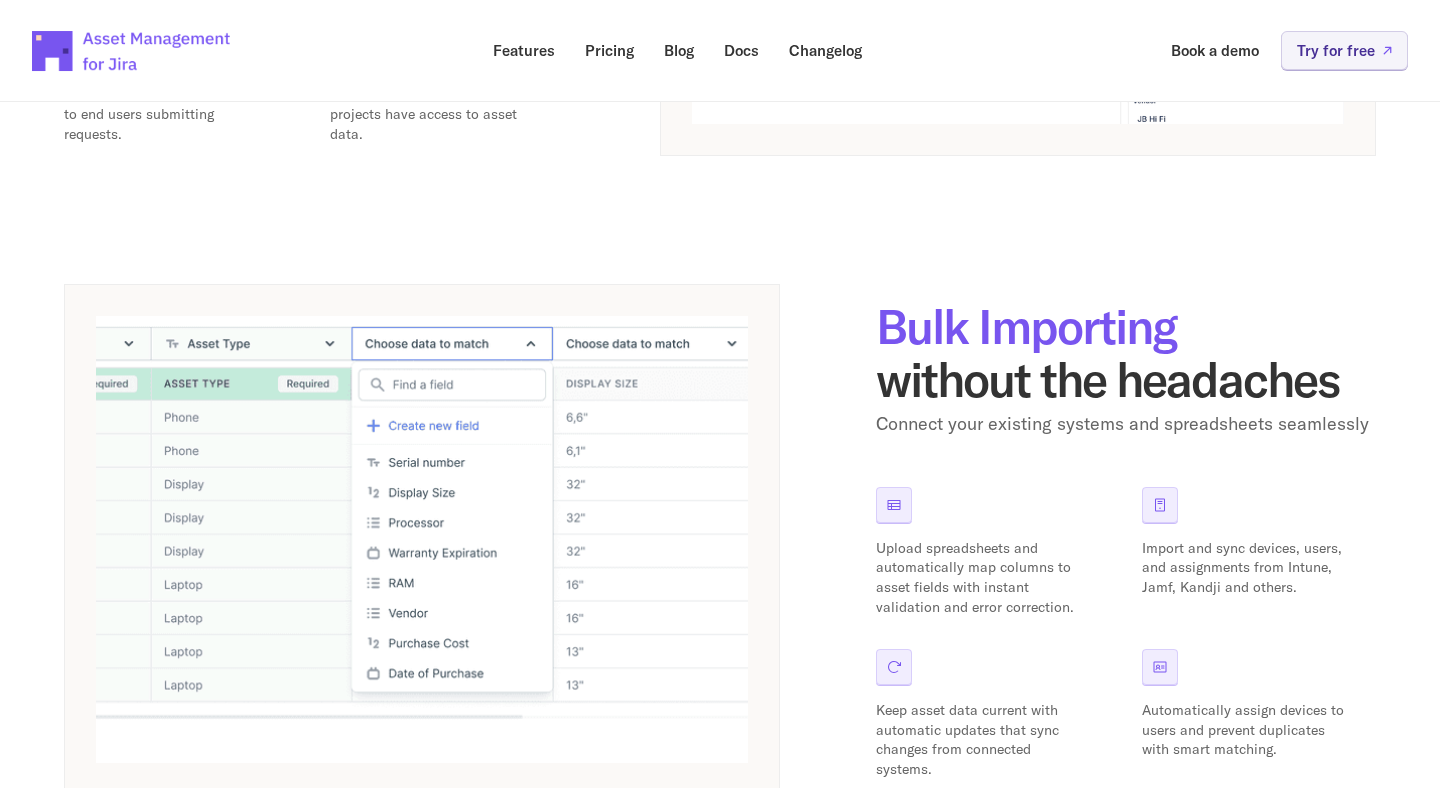 scroll, scrollTop: 0, scrollLeft: 0, axis: both 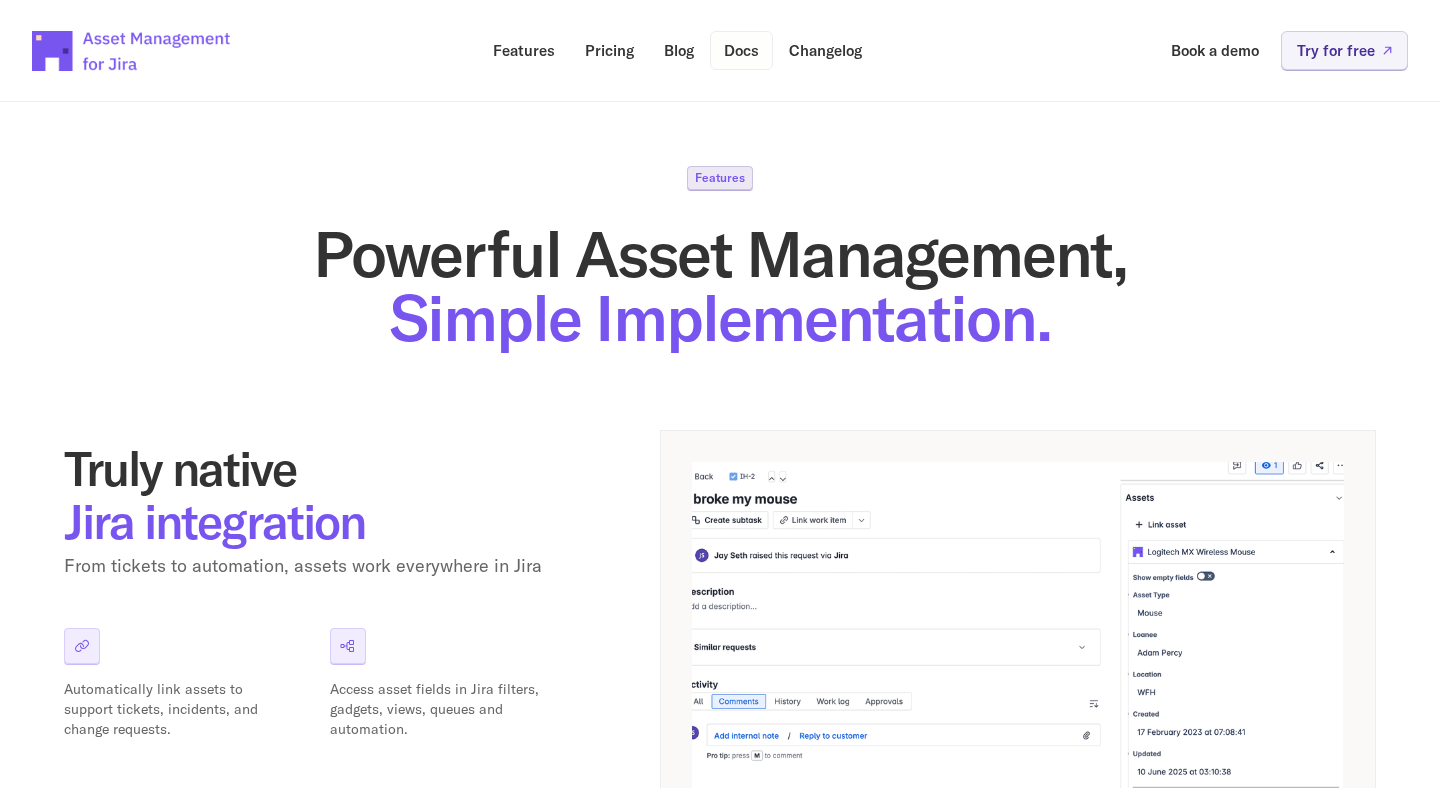 click on "Docs" at bounding box center (741, 50) 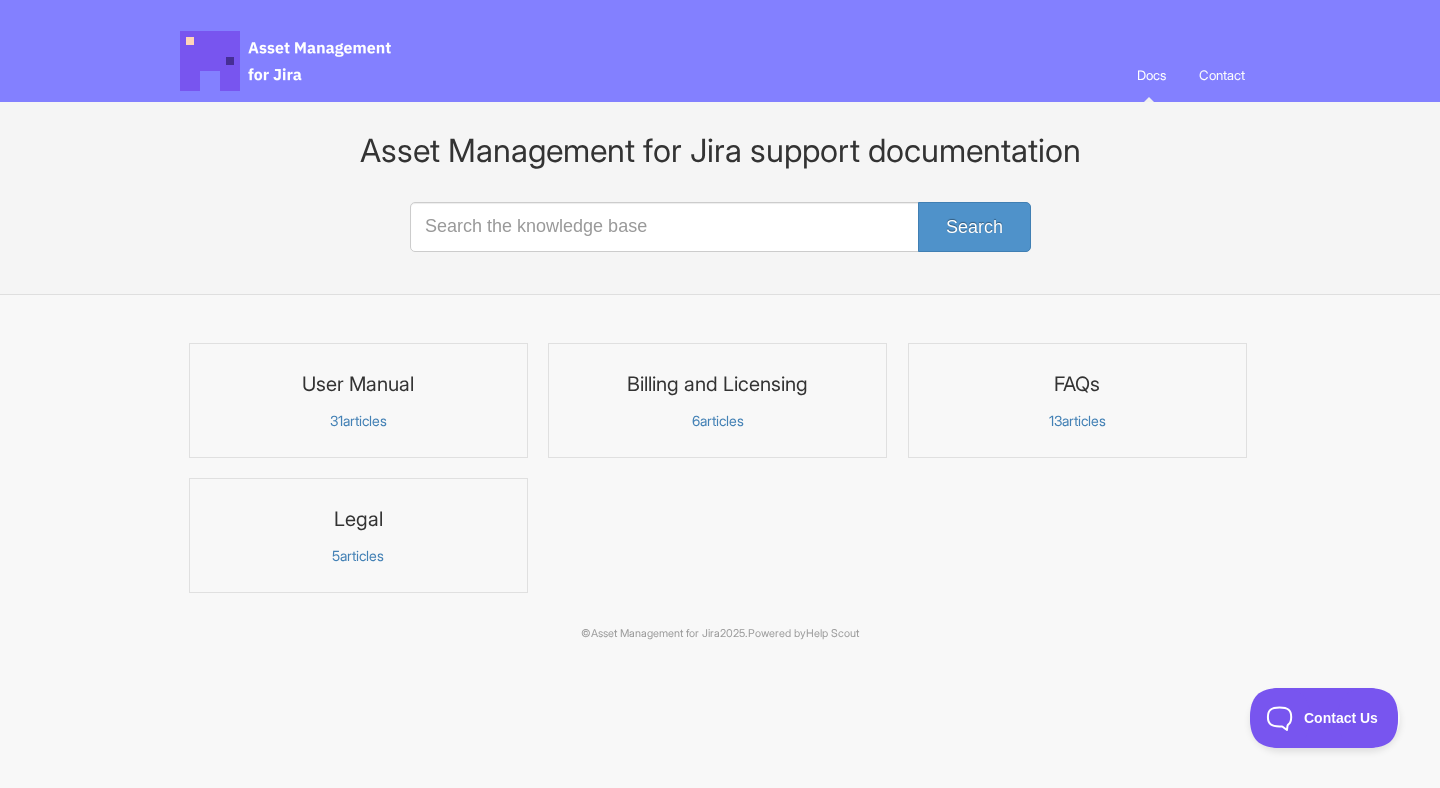 scroll, scrollTop: 0, scrollLeft: 0, axis: both 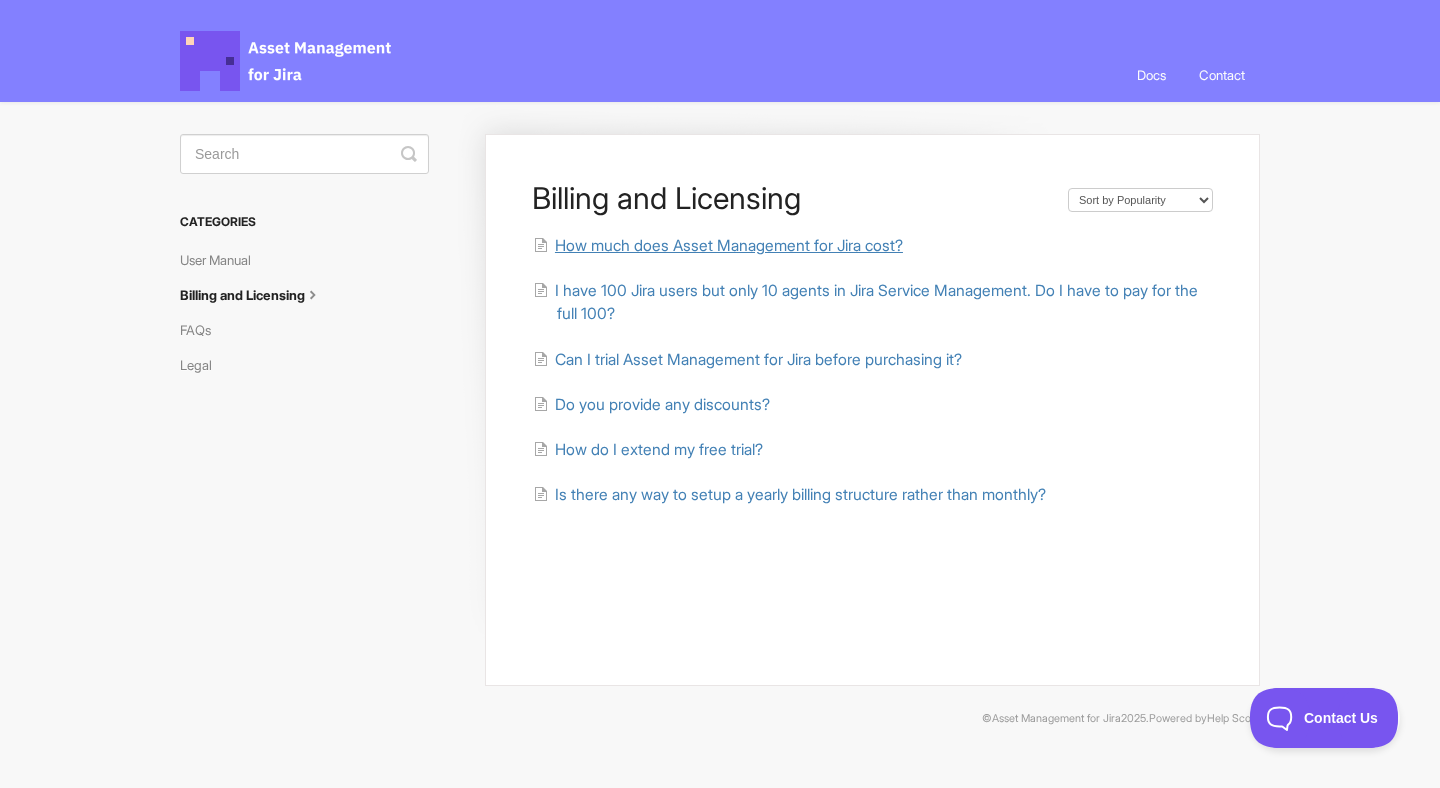 click on "How much does Asset Management for Jira cost?" at bounding box center (729, 245) 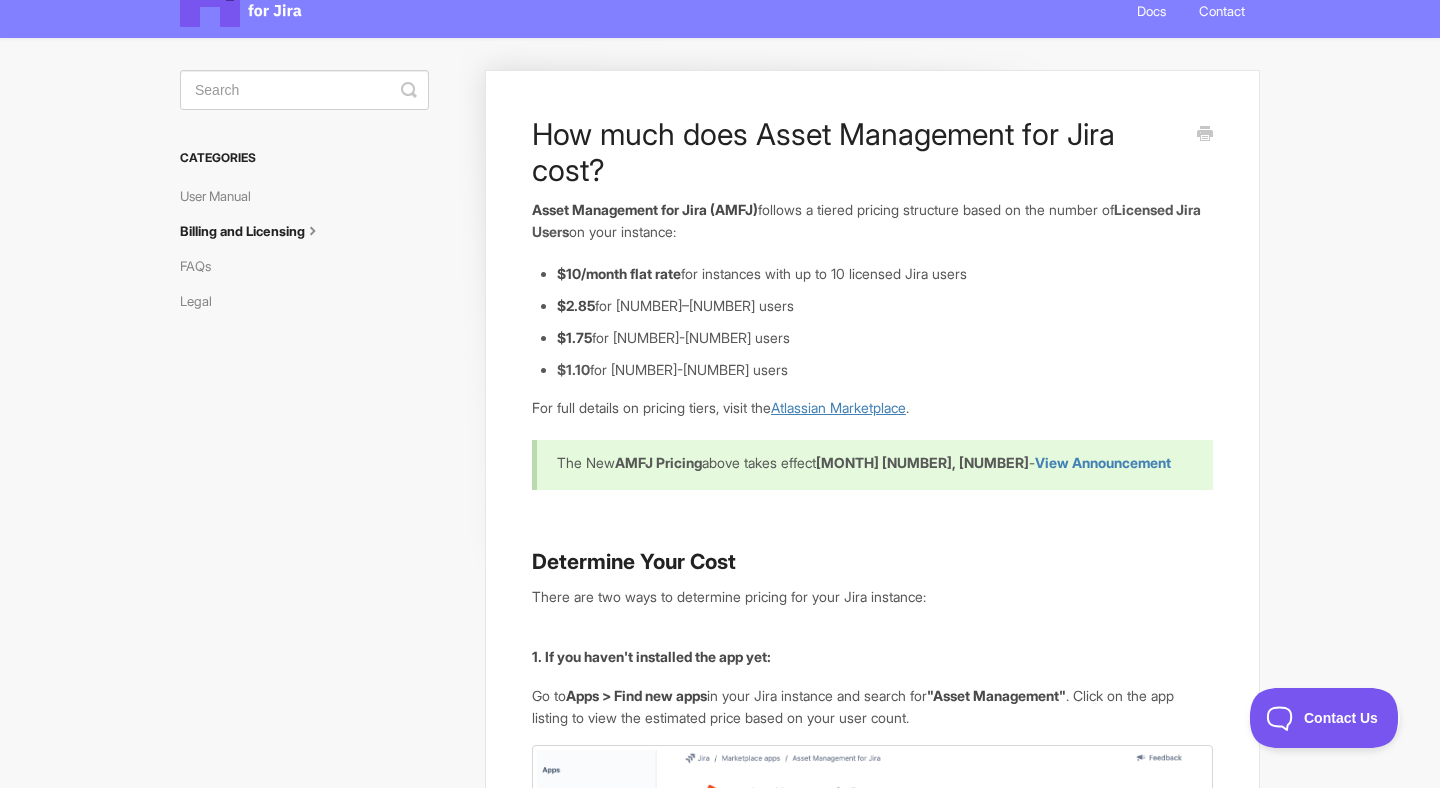 scroll, scrollTop: 71, scrollLeft: 0, axis: vertical 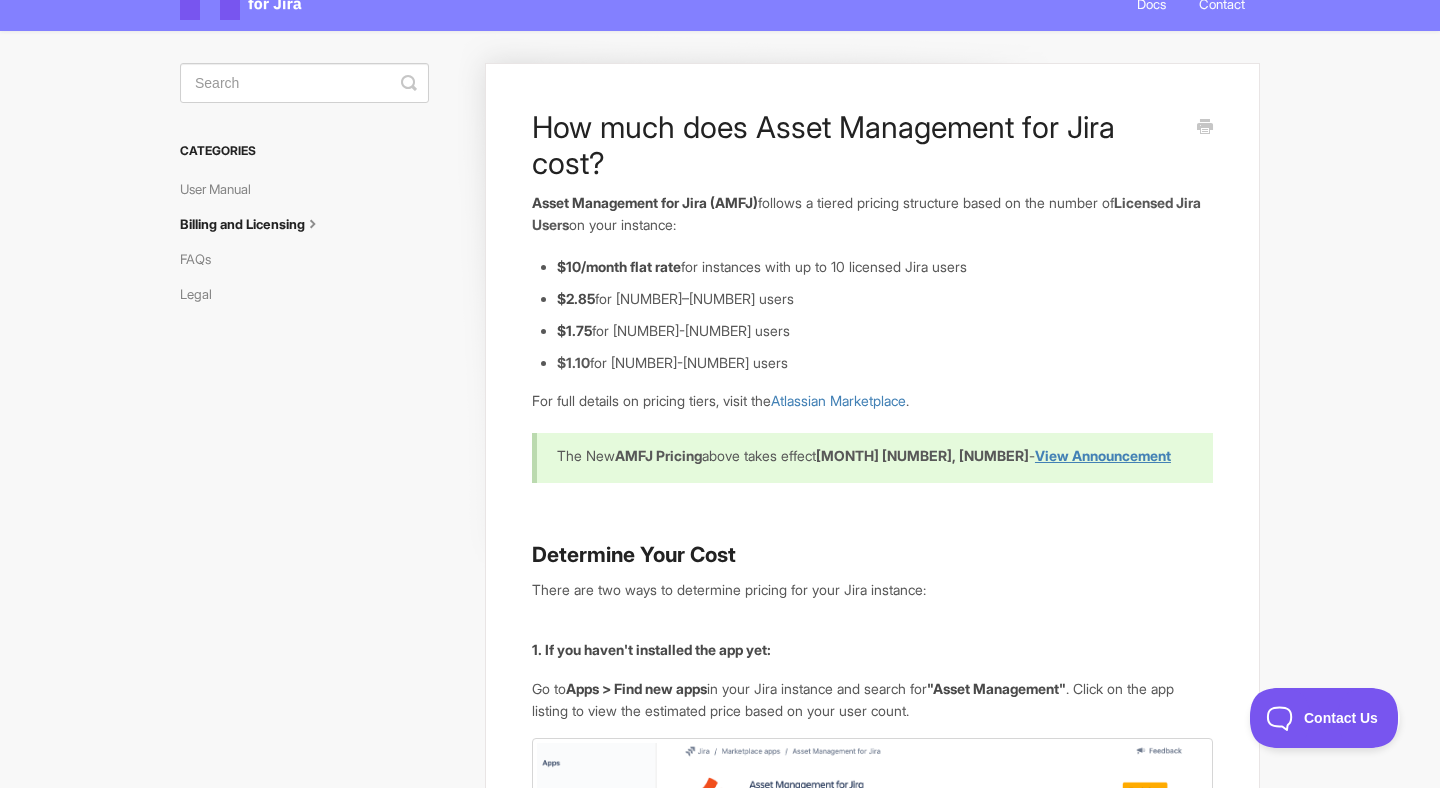 click on "View Announcement" at bounding box center [1103, 455] 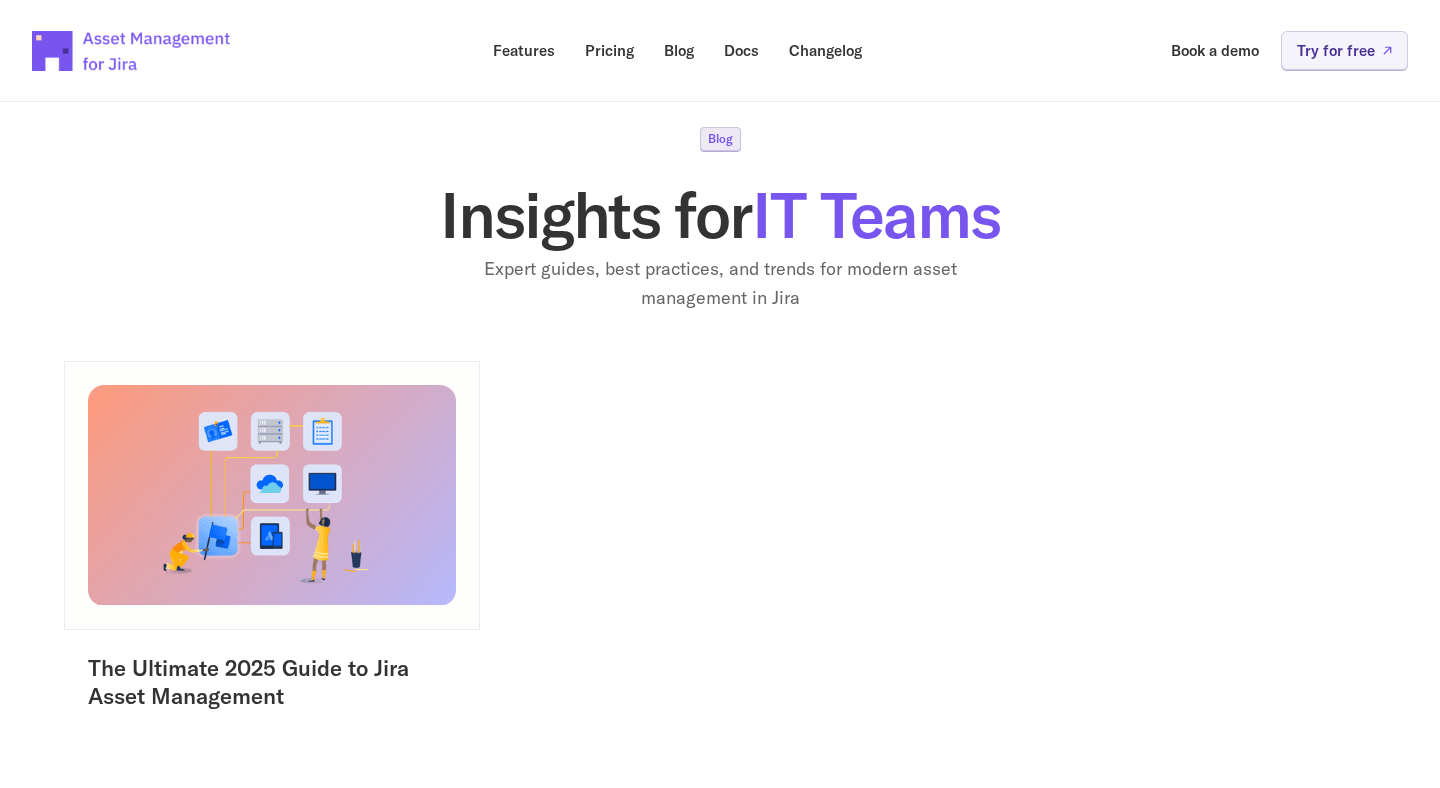 scroll, scrollTop: 0, scrollLeft: 0, axis: both 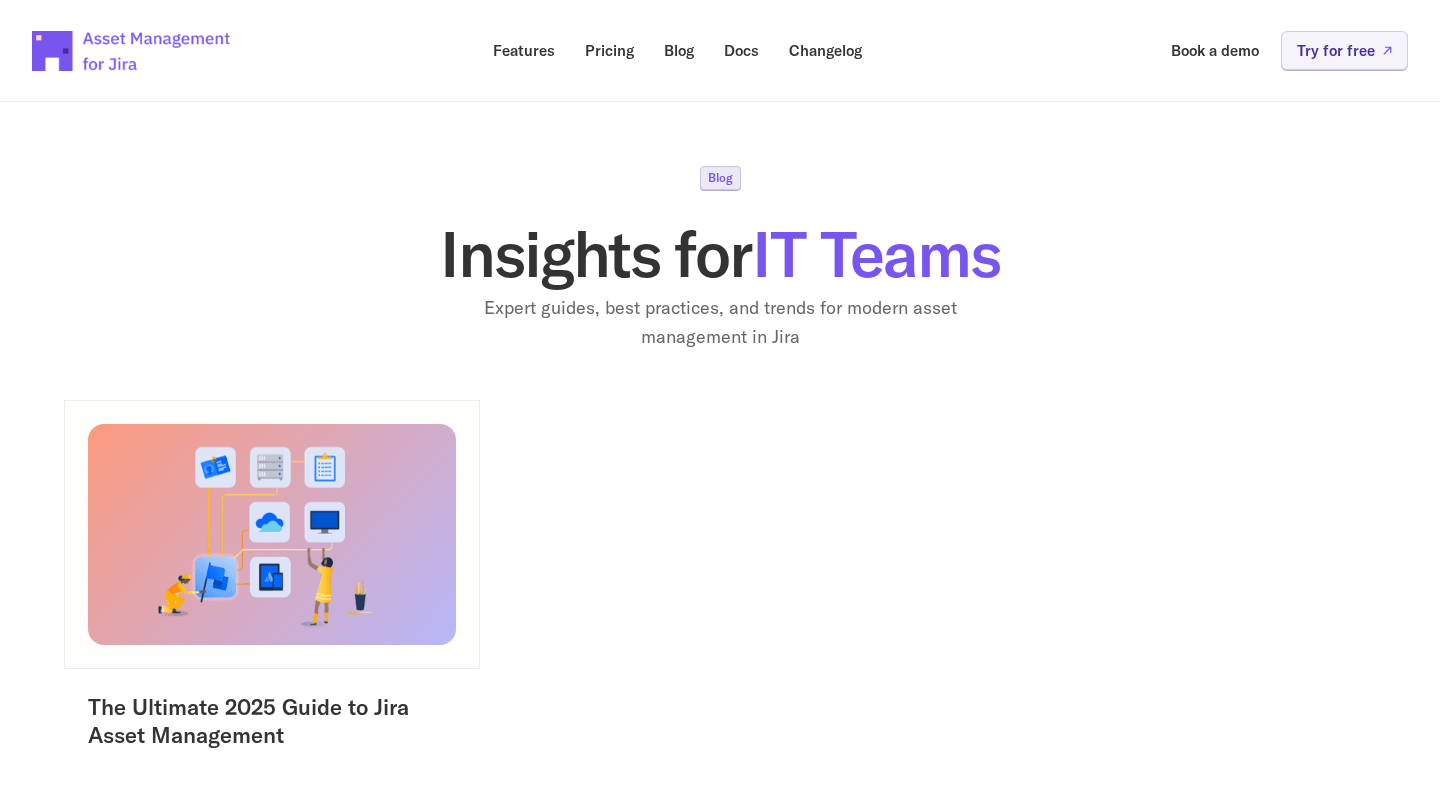click at bounding box center [272, 534] 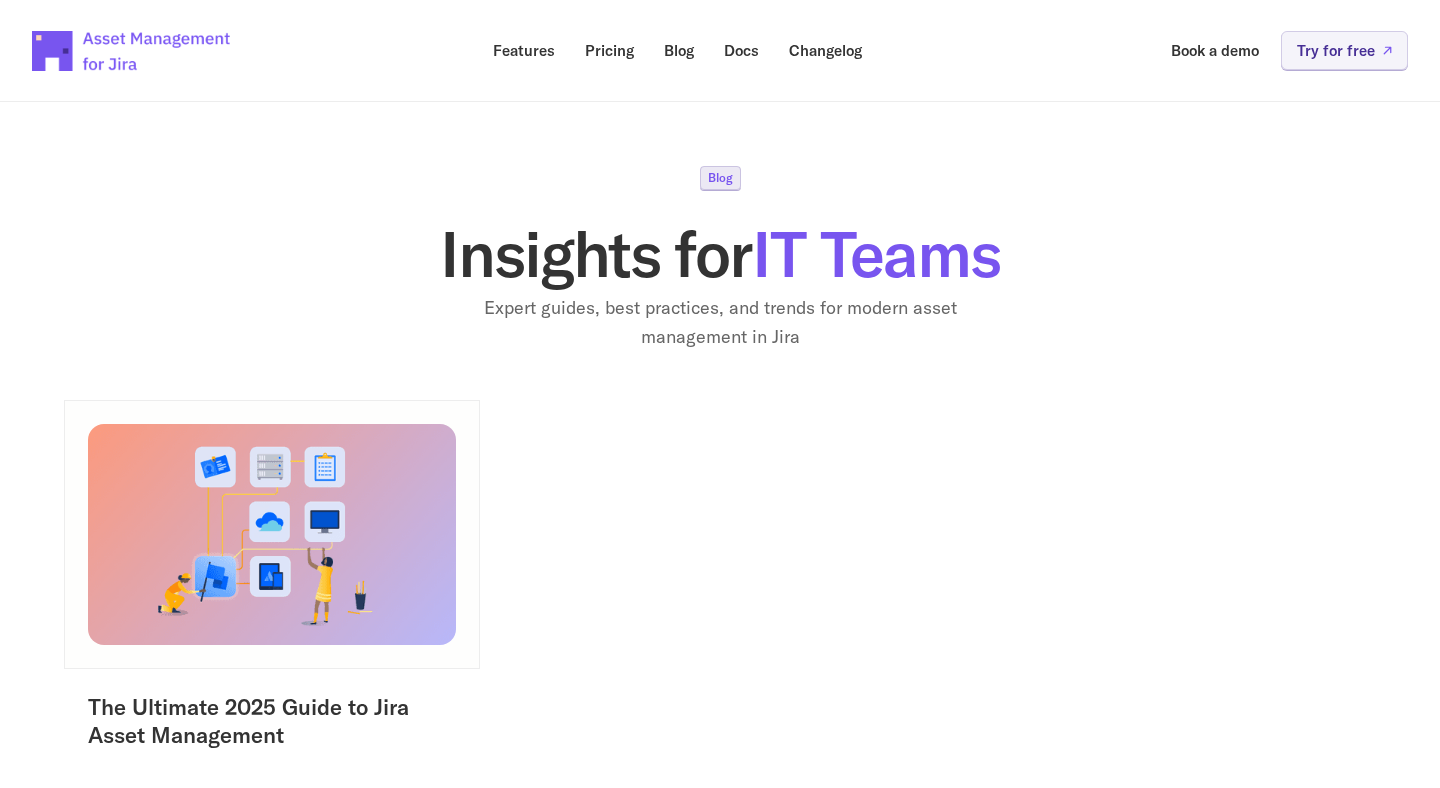 click at bounding box center (272, 534) 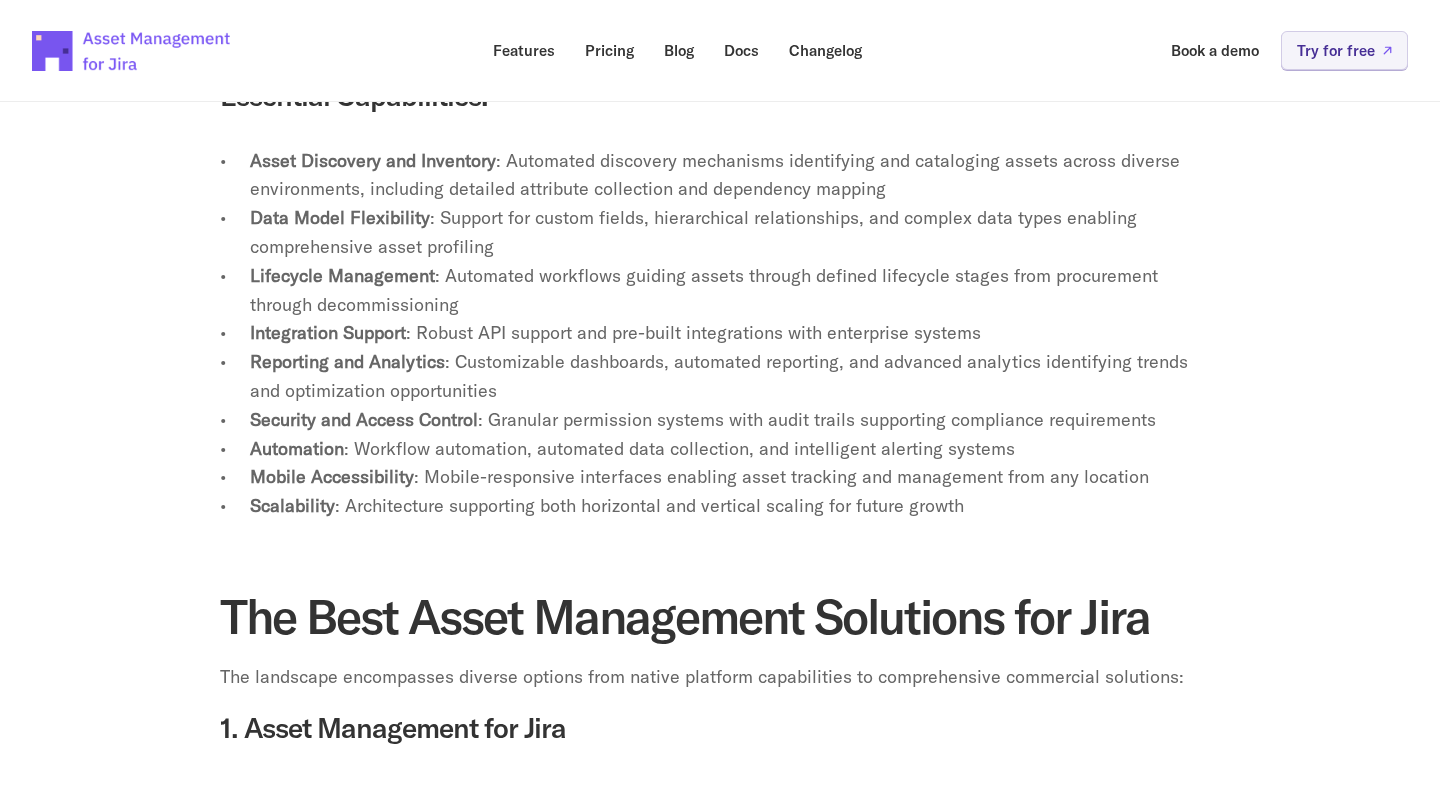 scroll, scrollTop: 3305, scrollLeft: 0, axis: vertical 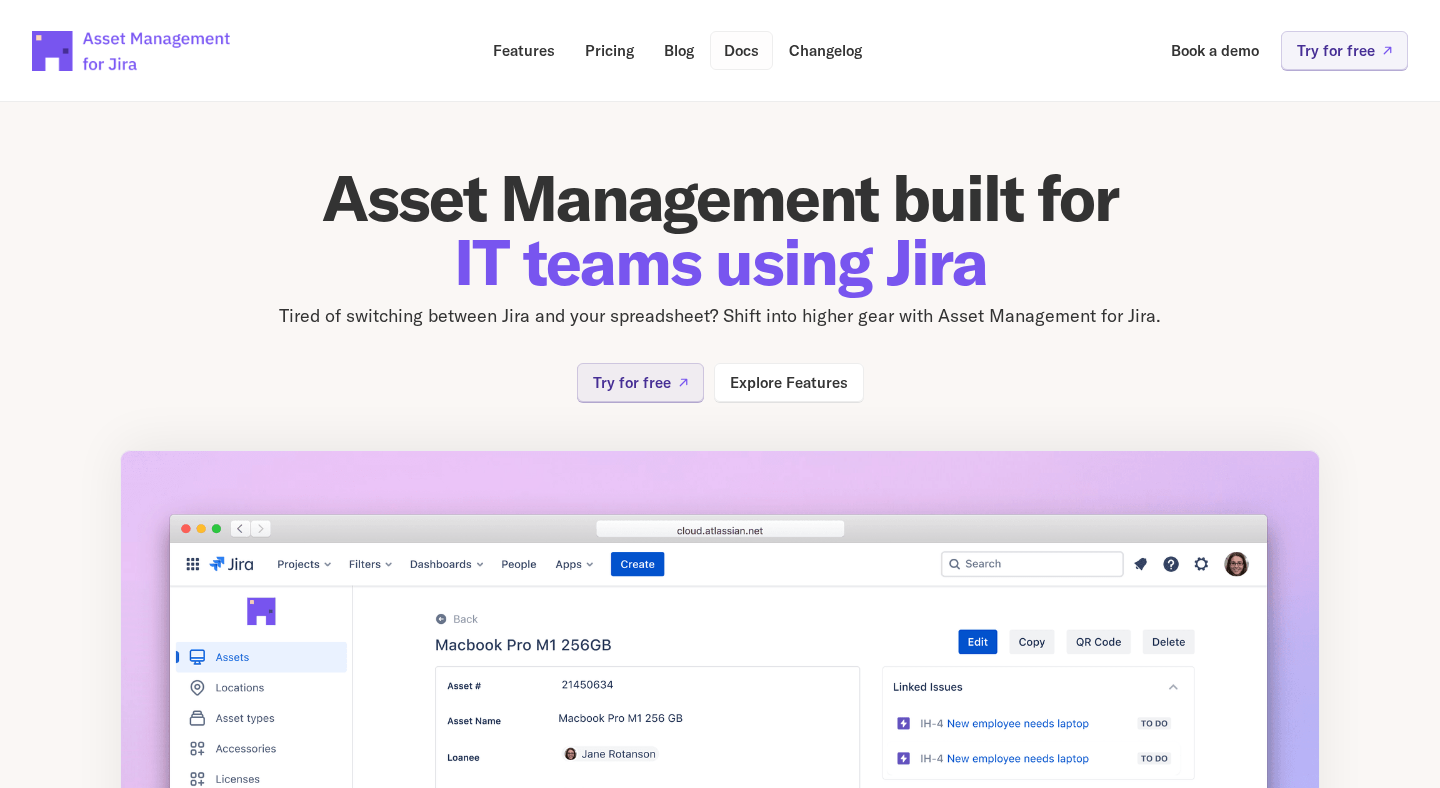 click on "Docs" at bounding box center (741, 50) 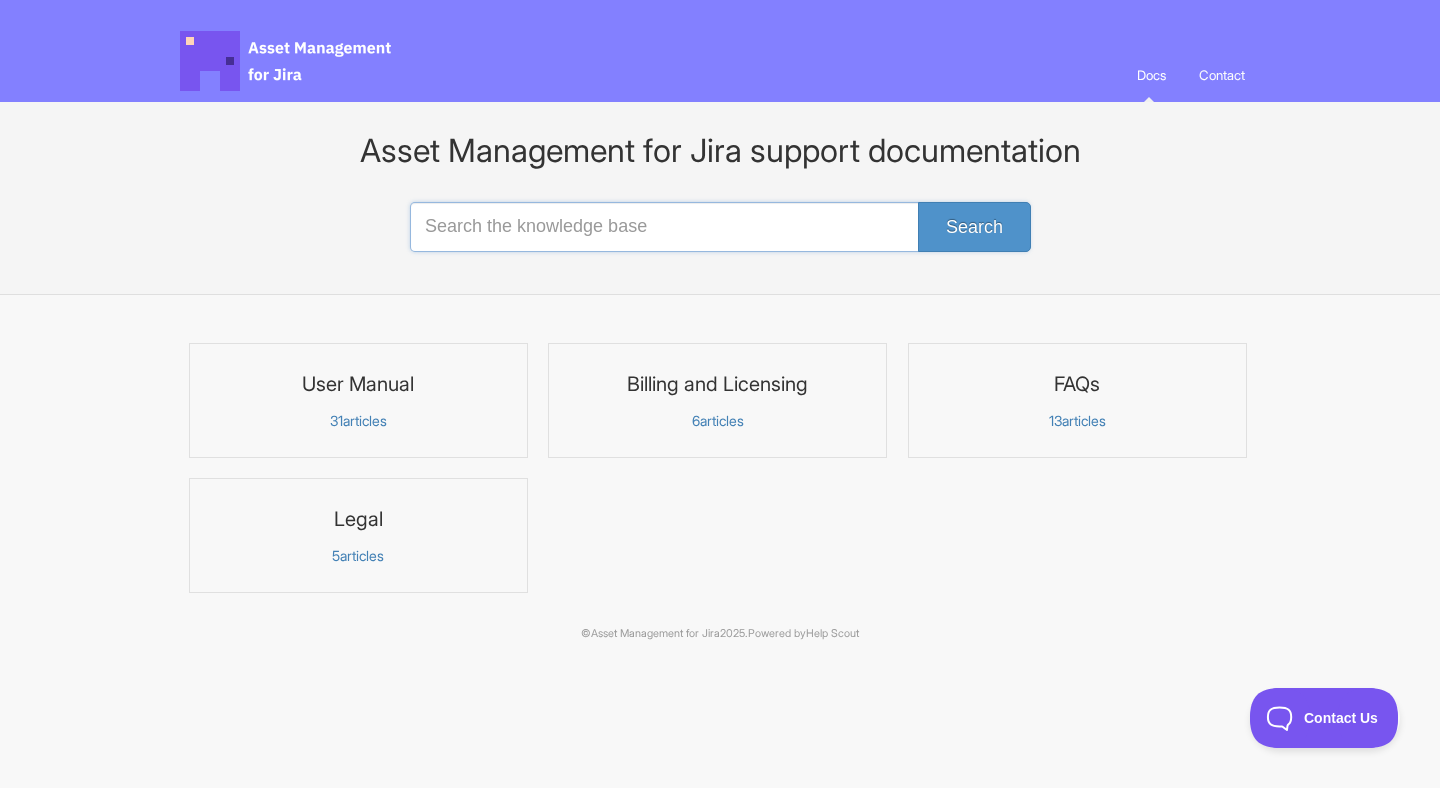 scroll, scrollTop: 0, scrollLeft: 0, axis: both 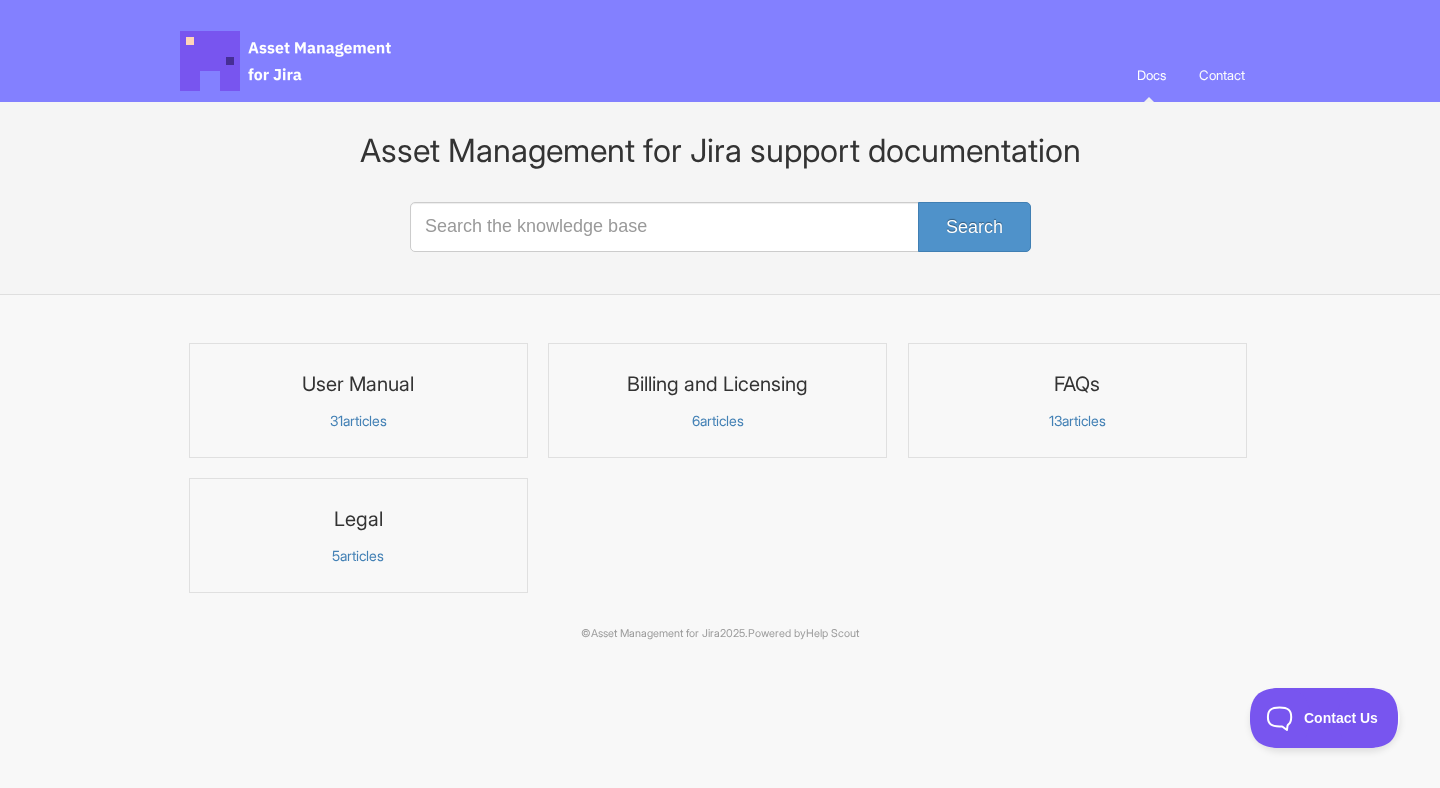 click on "31  articles" at bounding box center [358, 421] 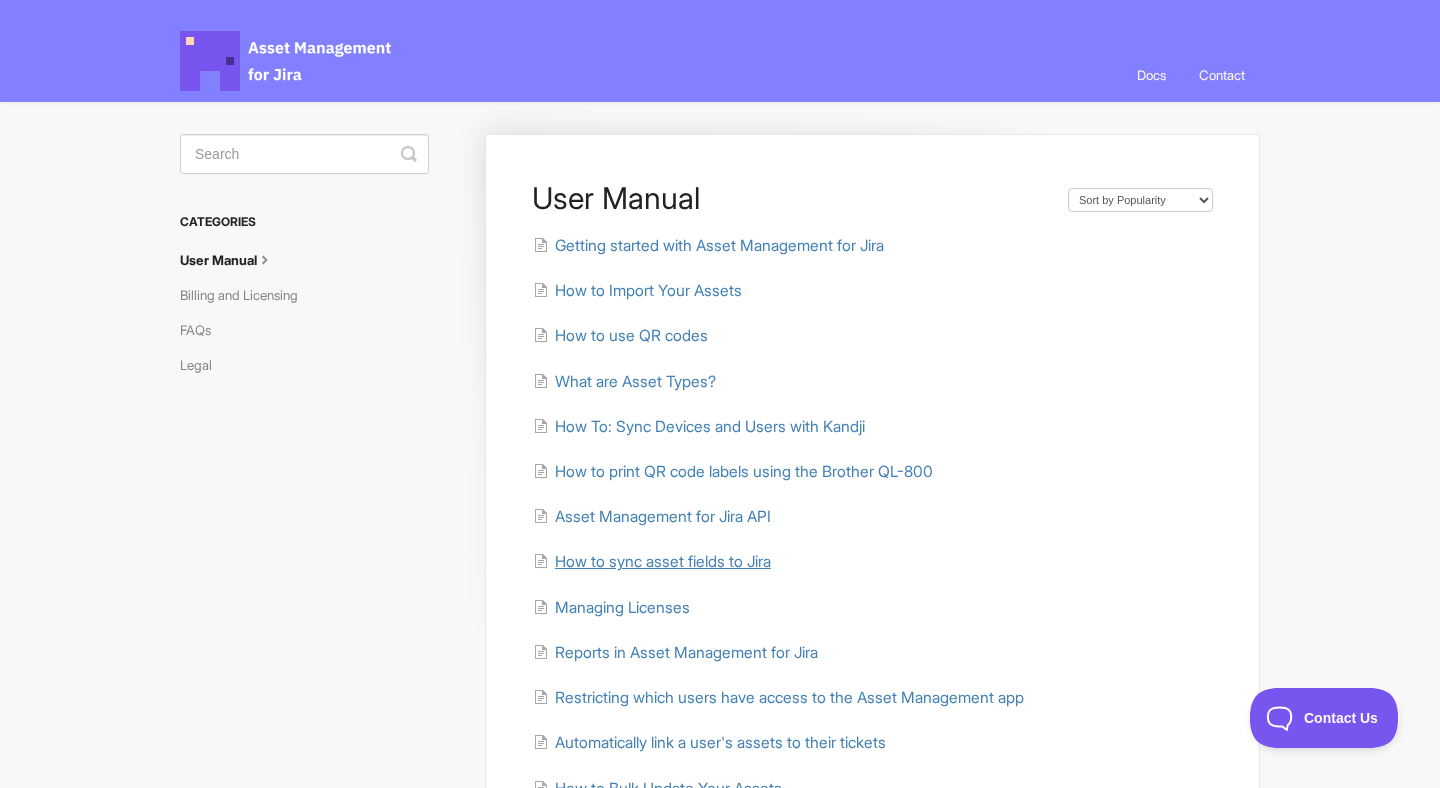 scroll, scrollTop: 0, scrollLeft: 0, axis: both 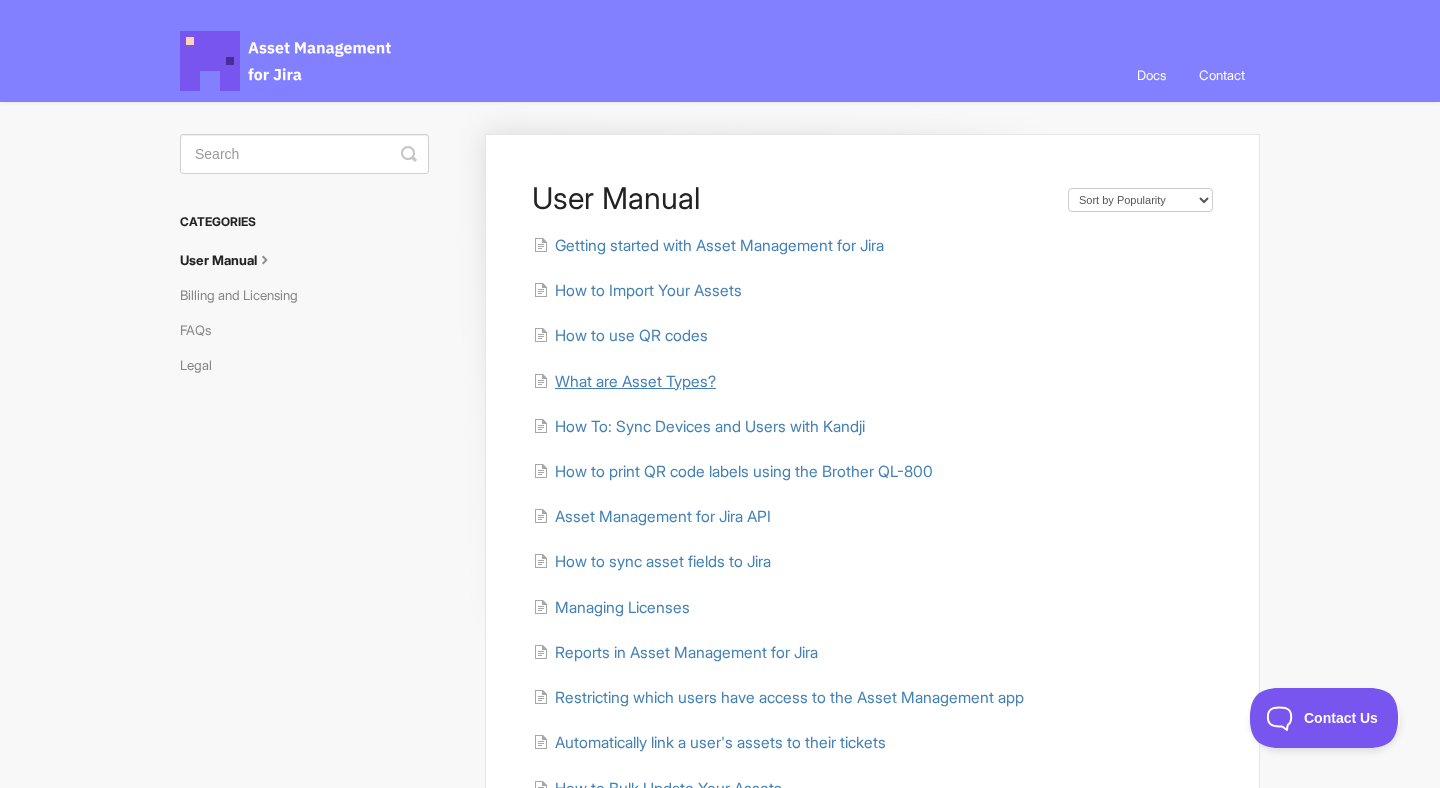 click on "What are Asset Types?" at bounding box center [635, 381] 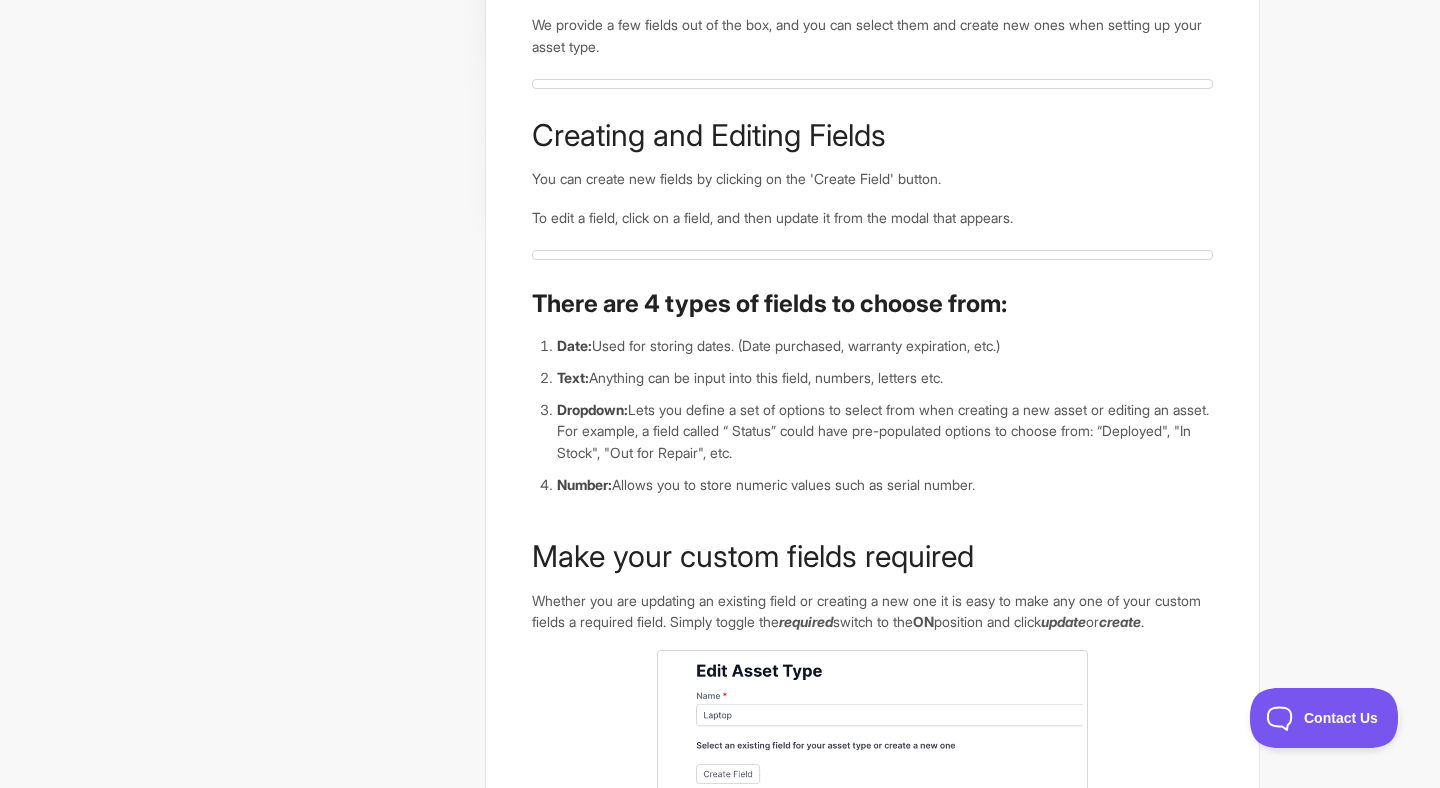 scroll, scrollTop: 396, scrollLeft: 0, axis: vertical 